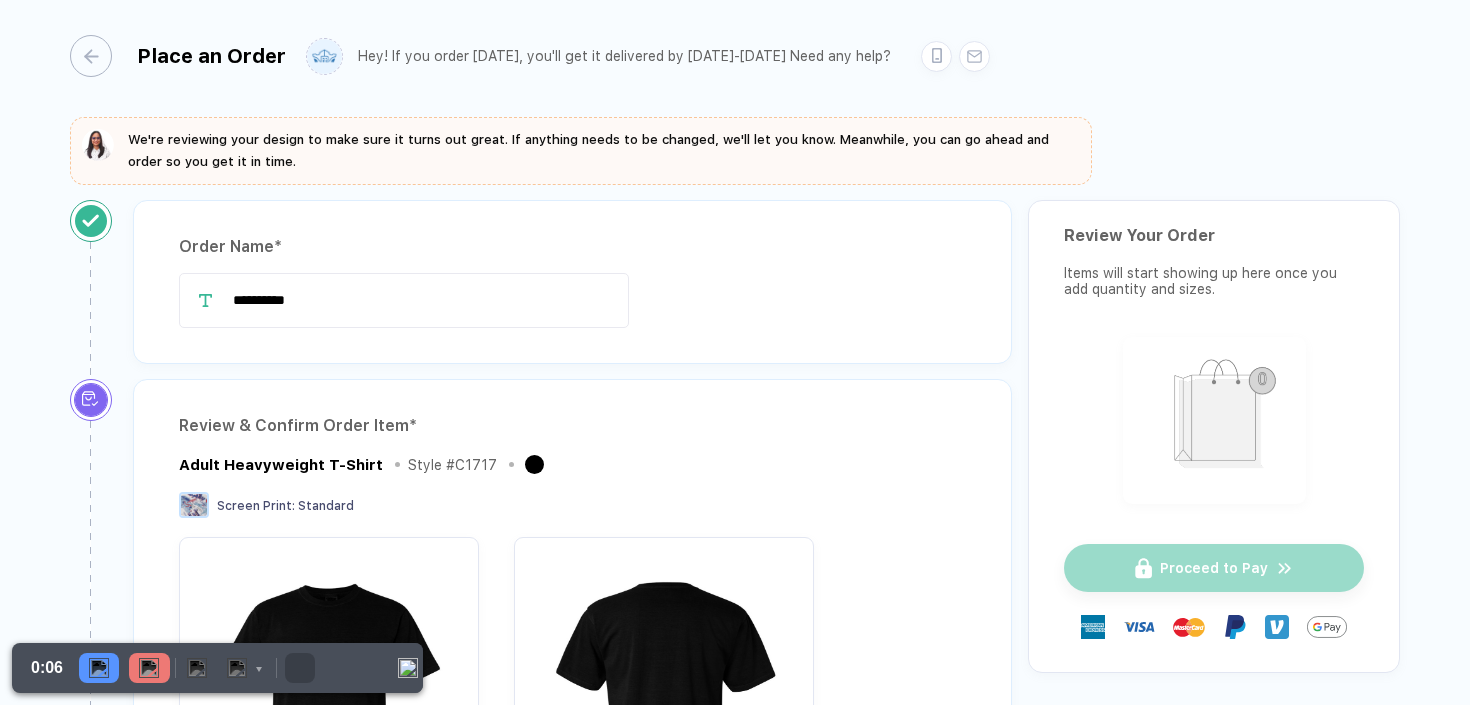 scroll, scrollTop: 0, scrollLeft: 0, axis: both 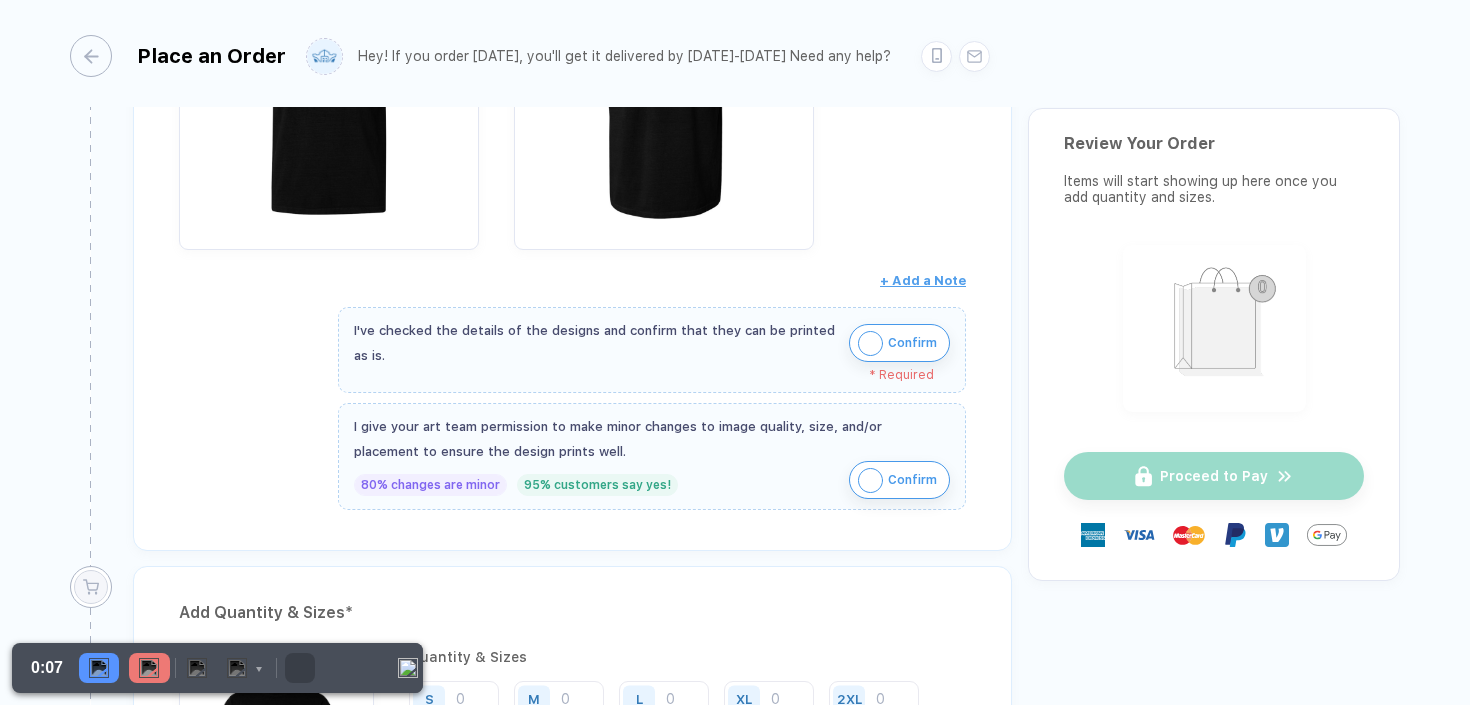 click on "Confirm" at bounding box center (899, 343) 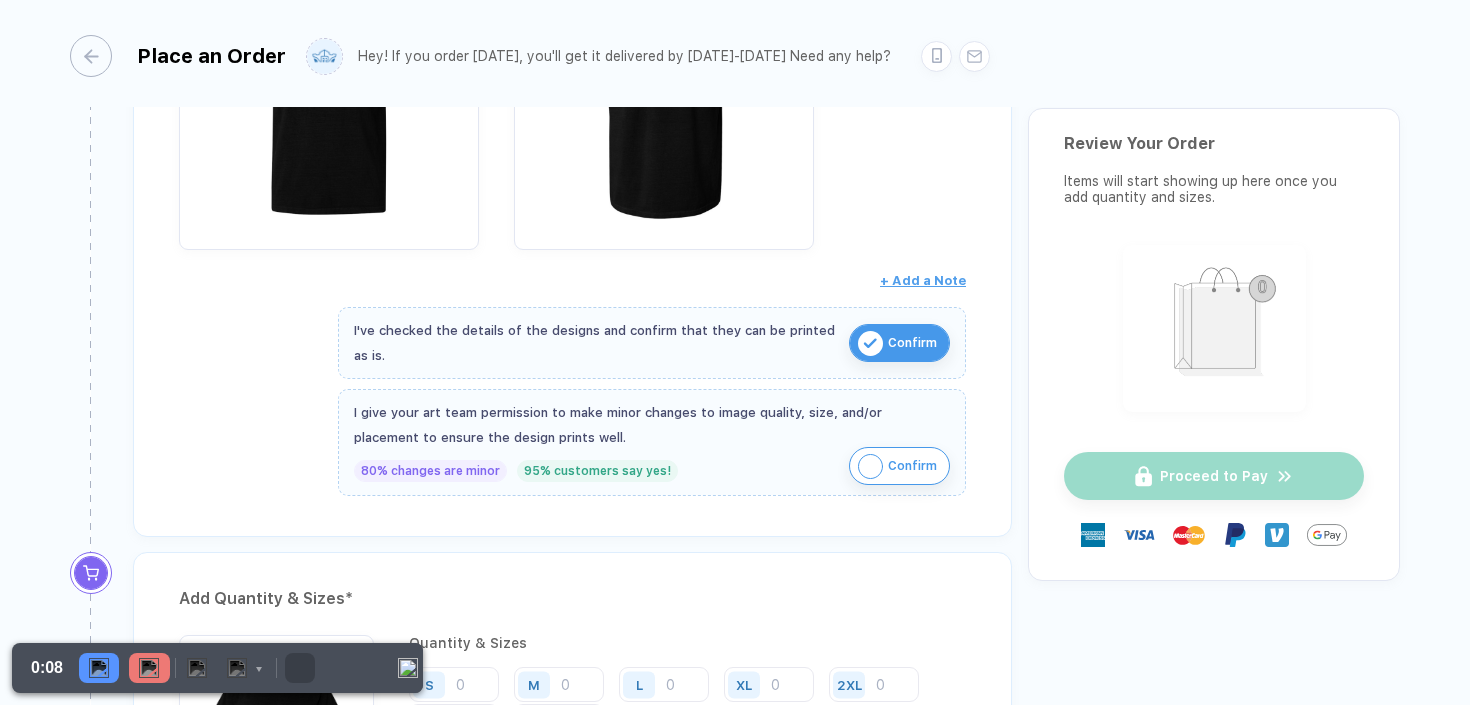 click at bounding box center [870, 466] 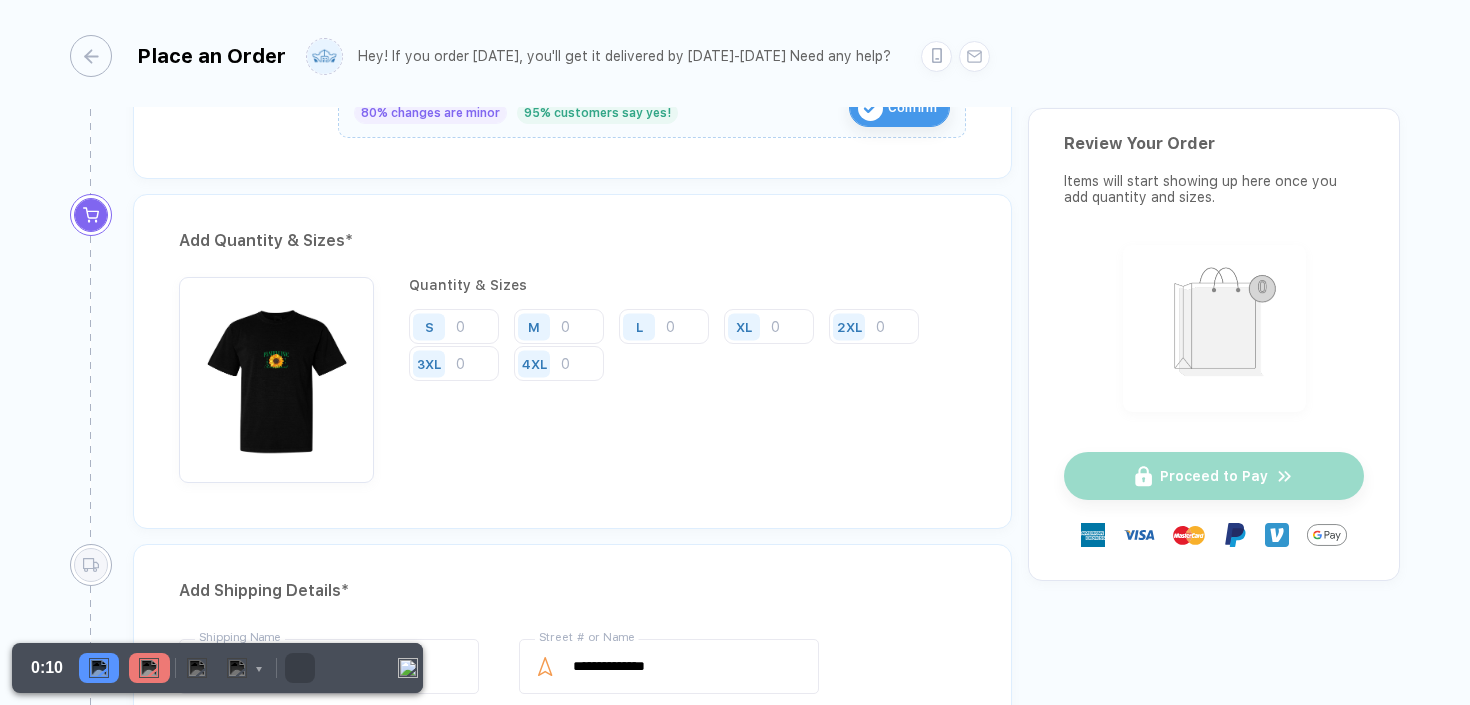 scroll, scrollTop: 985, scrollLeft: 0, axis: vertical 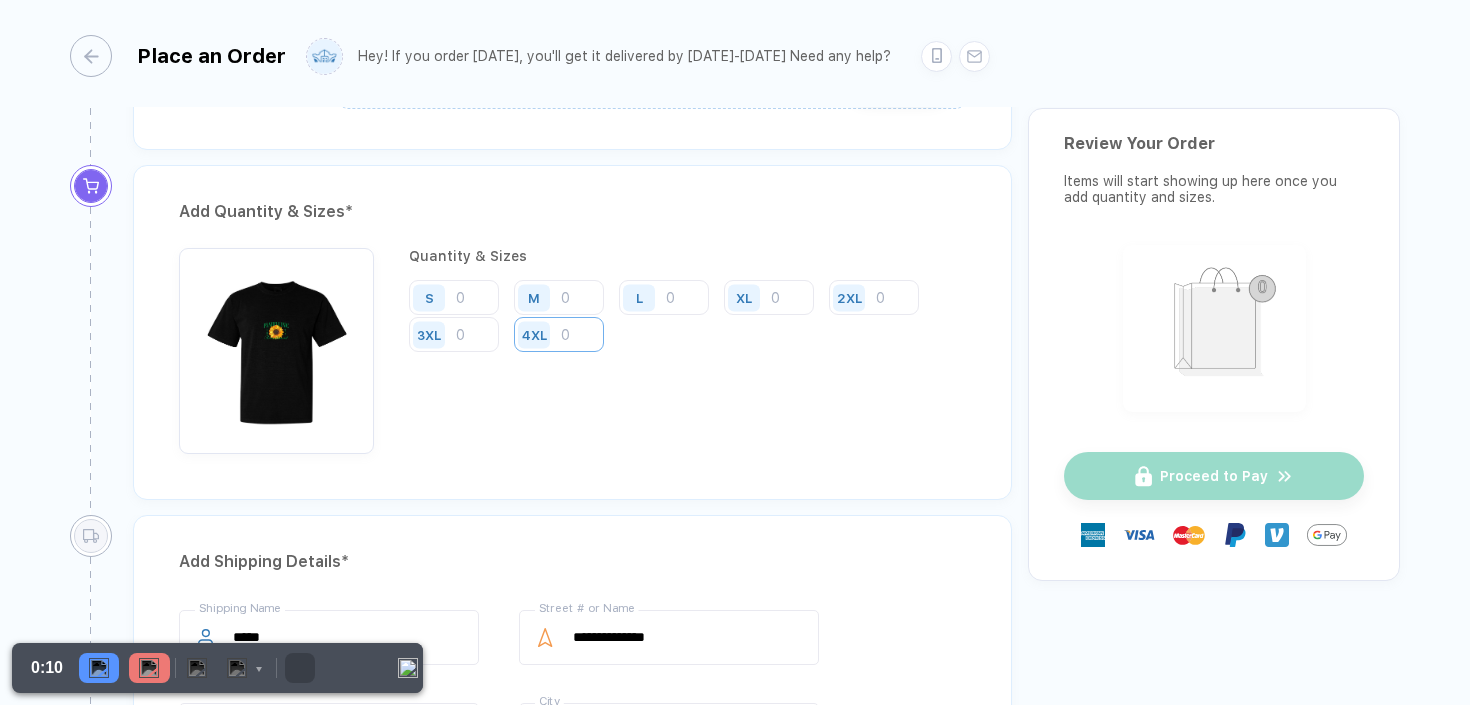 click at bounding box center [559, 334] 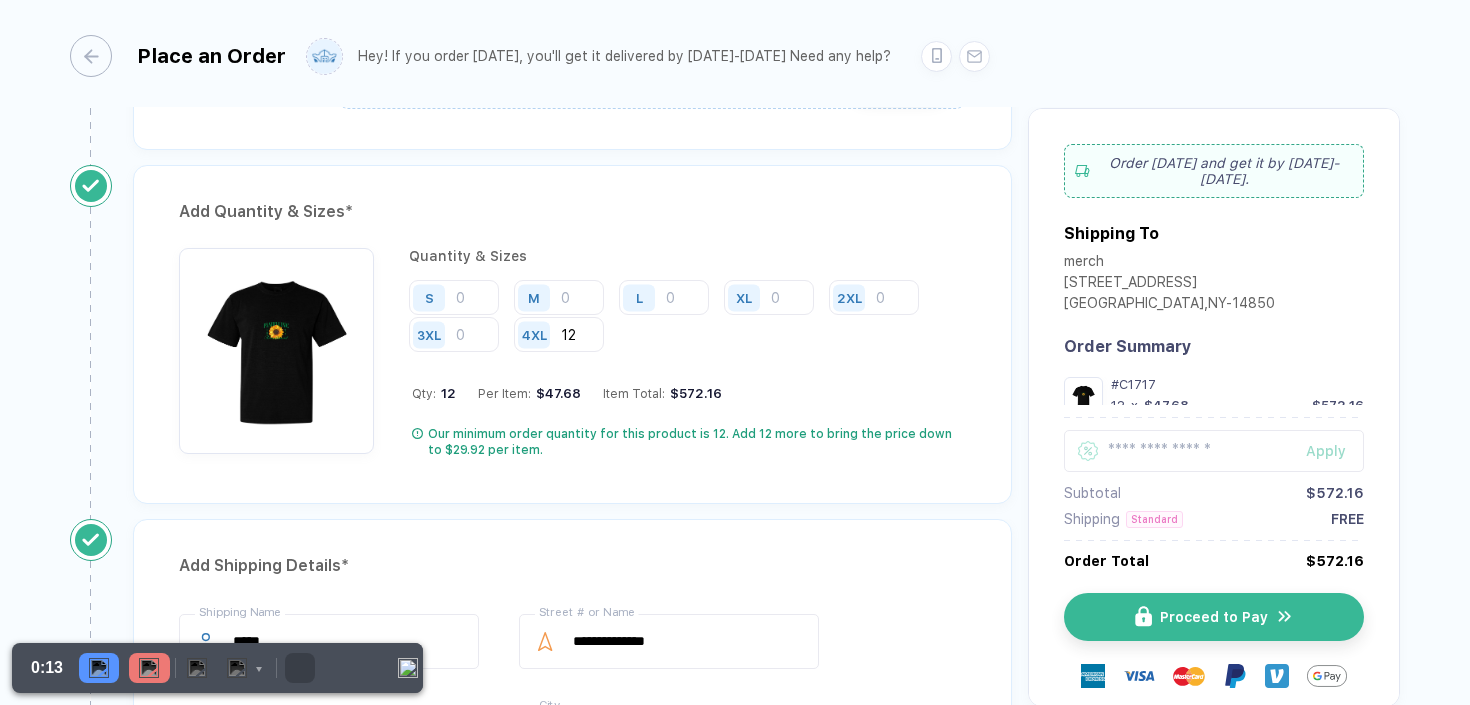 type on "12" 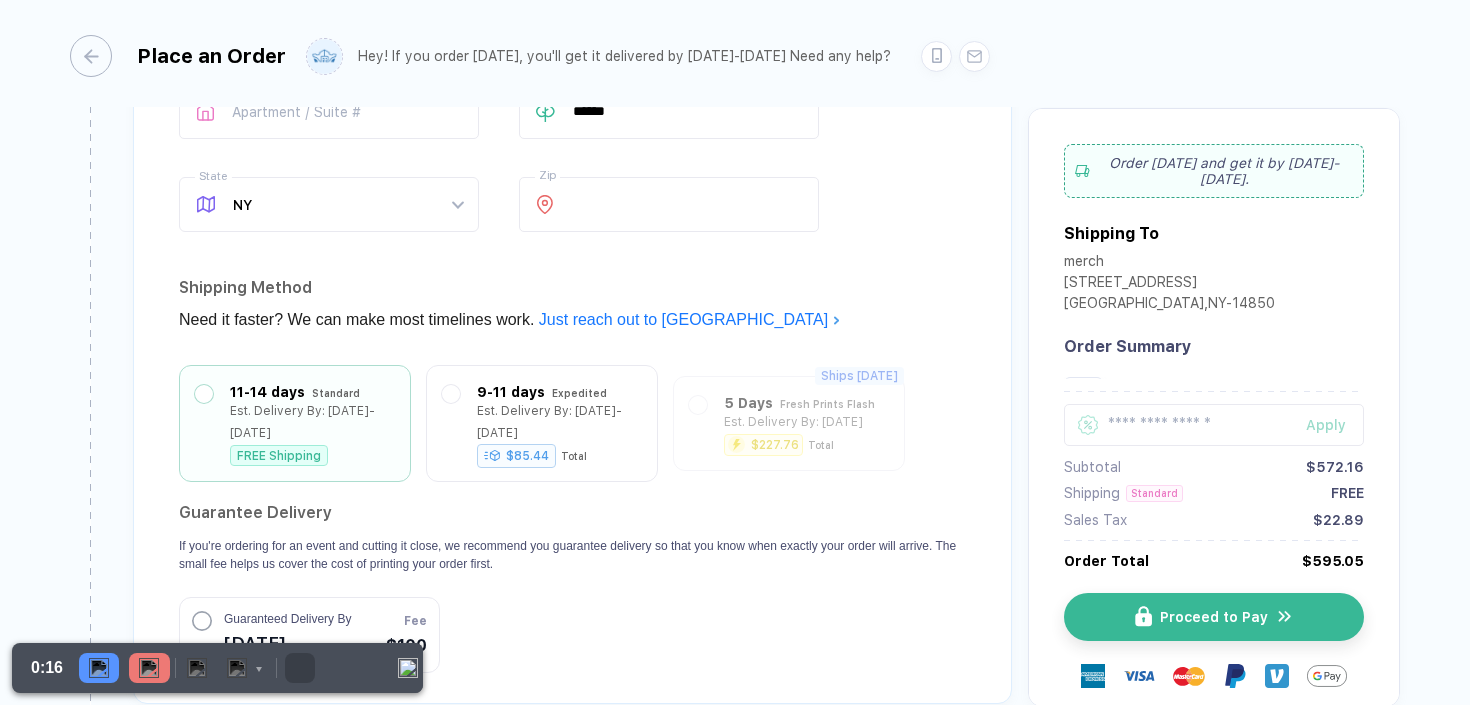 scroll, scrollTop: 1701, scrollLeft: 0, axis: vertical 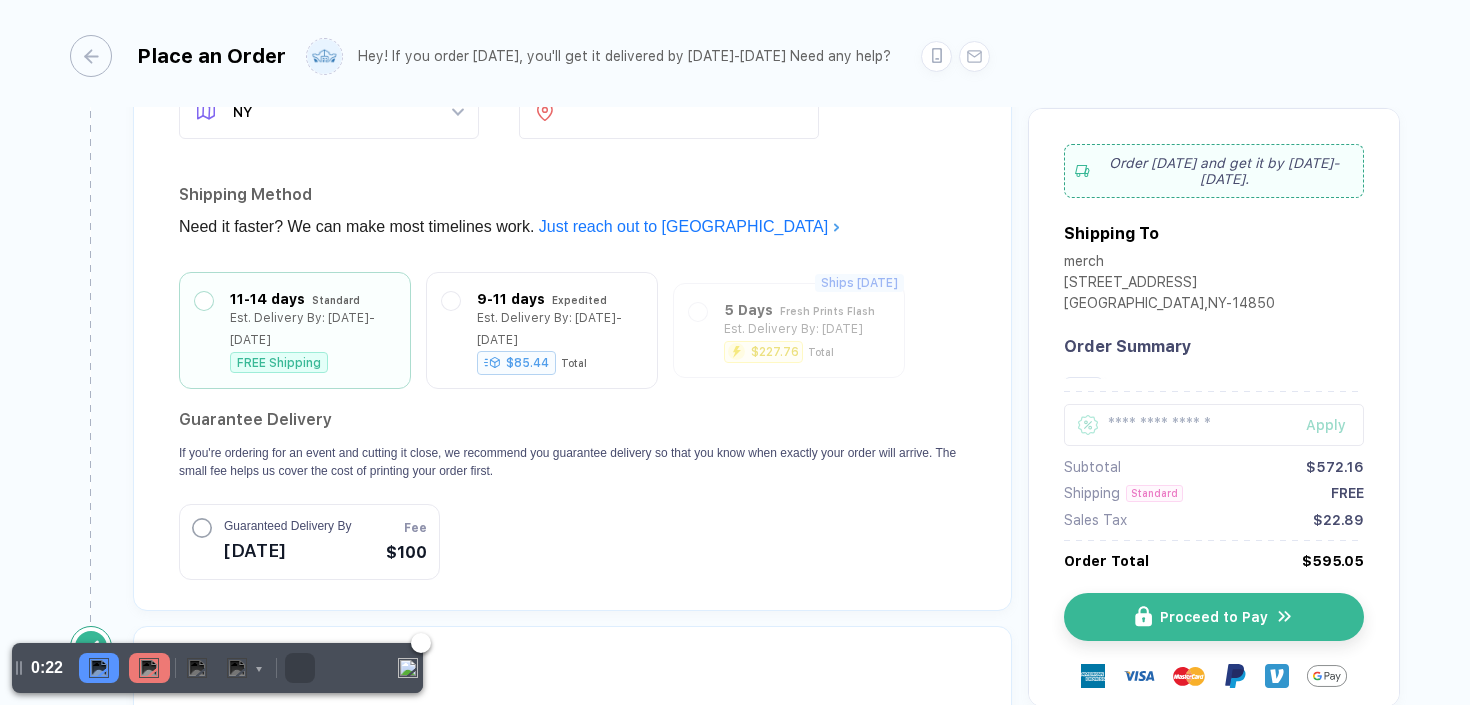 click at bounding box center [149, 668] 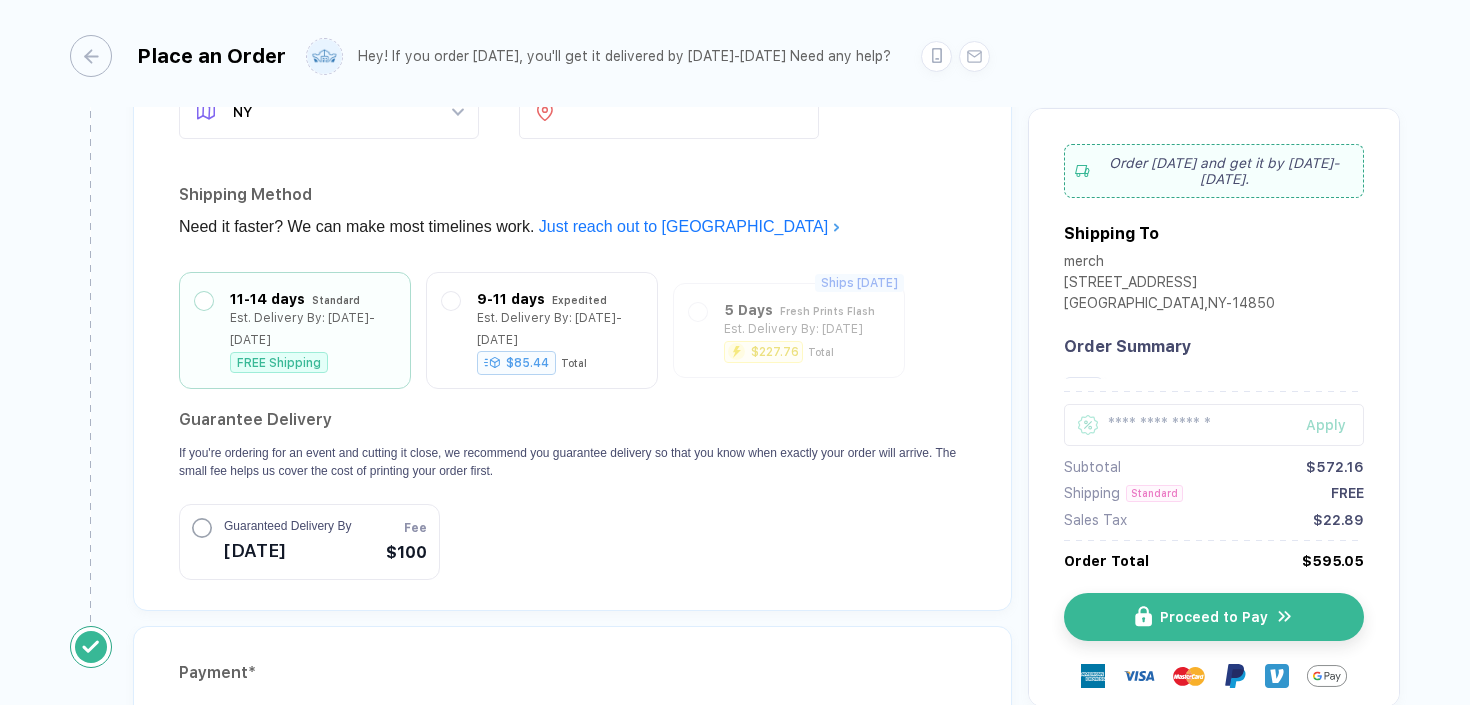 click on "Shipping Method" at bounding box center (572, 195) 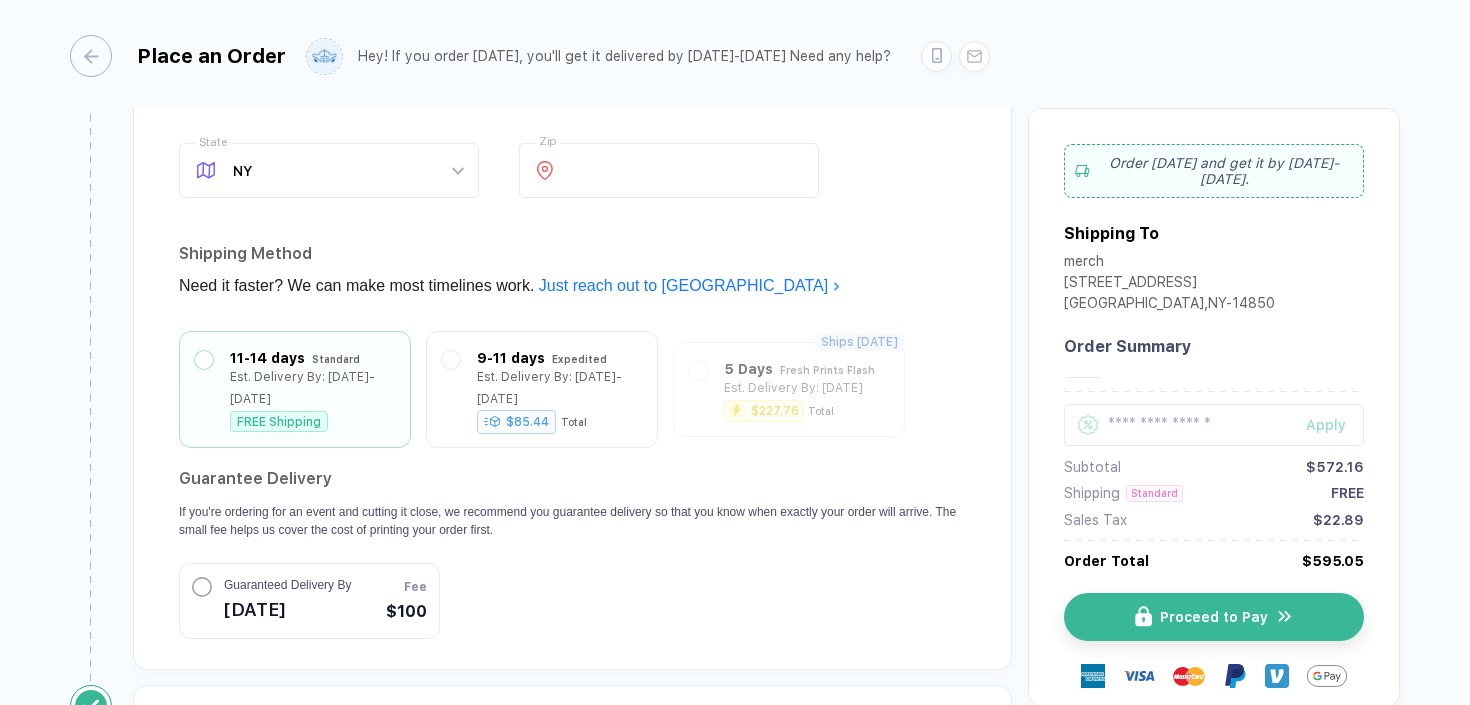 scroll, scrollTop: 1621, scrollLeft: 0, axis: vertical 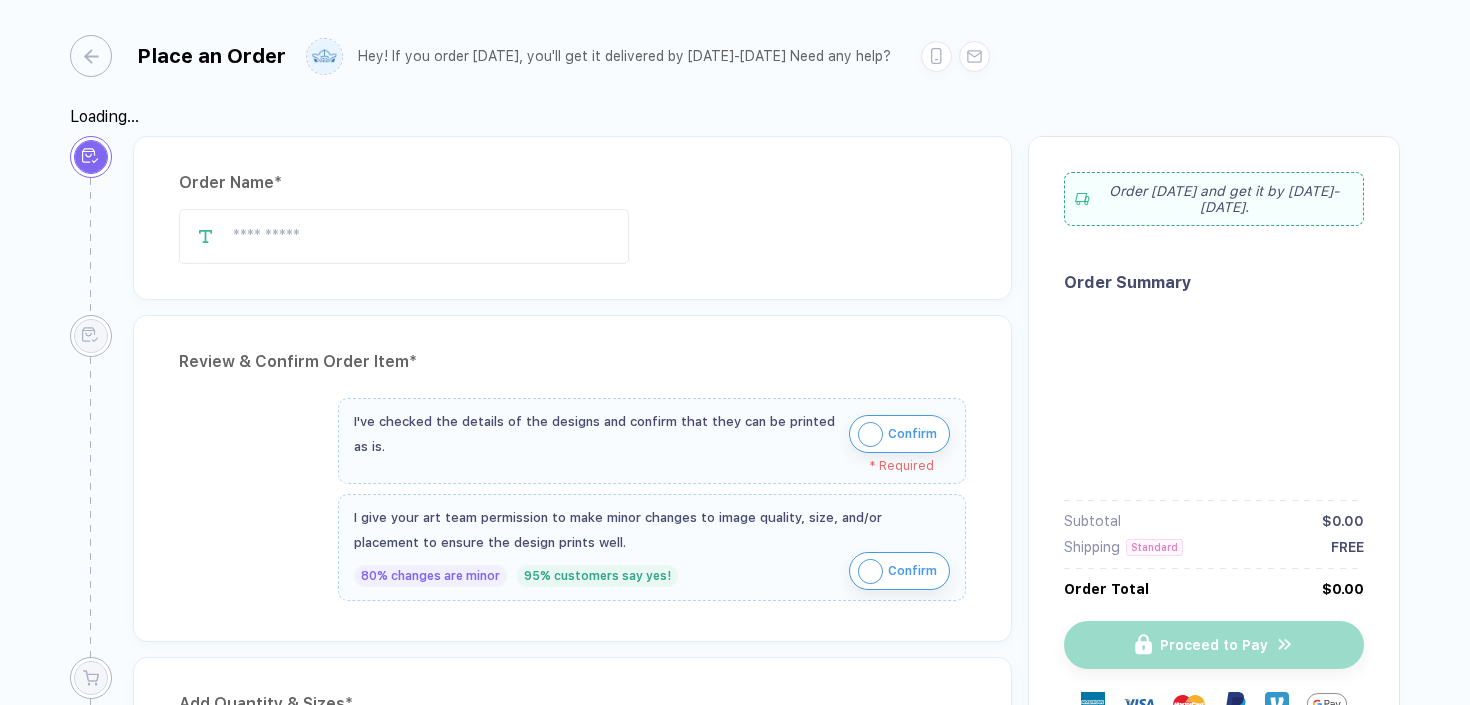 type on "**********" 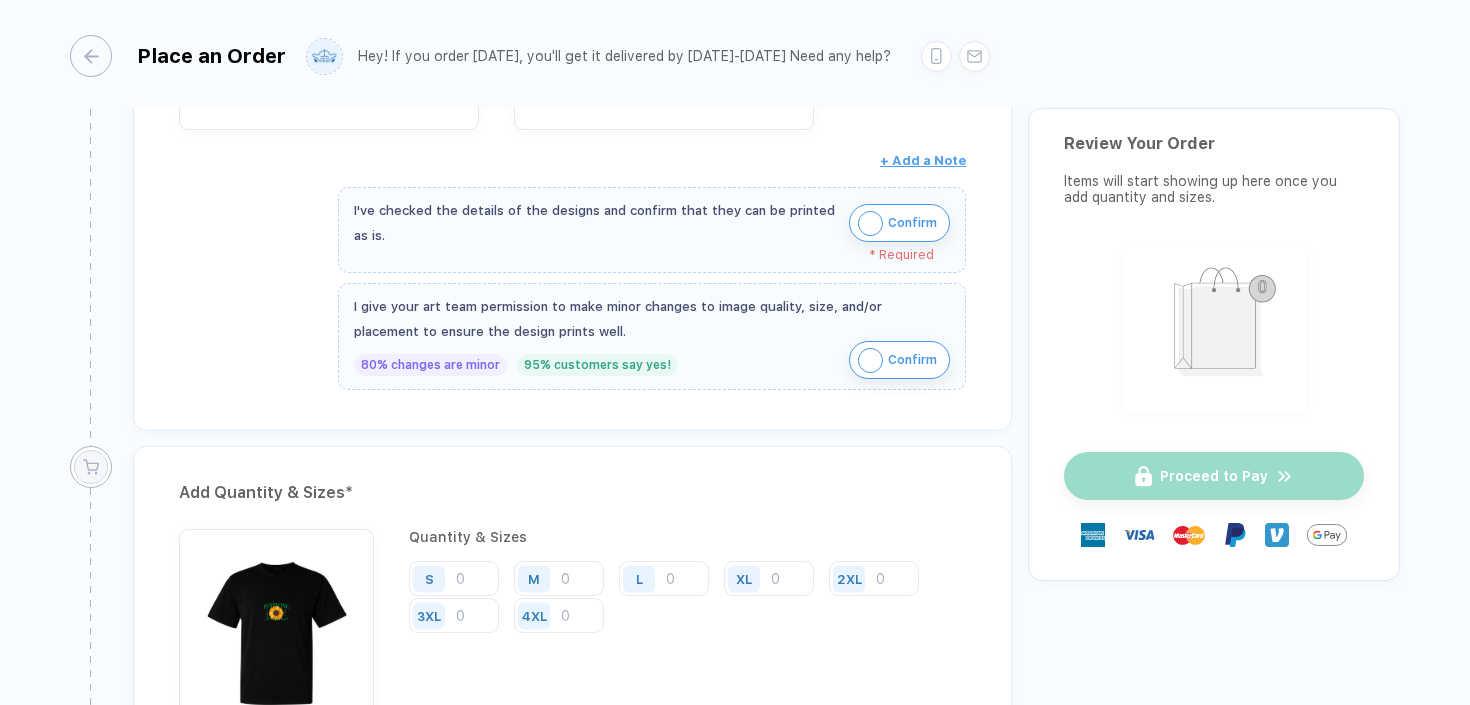 scroll, scrollTop: 1016, scrollLeft: 0, axis: vertical 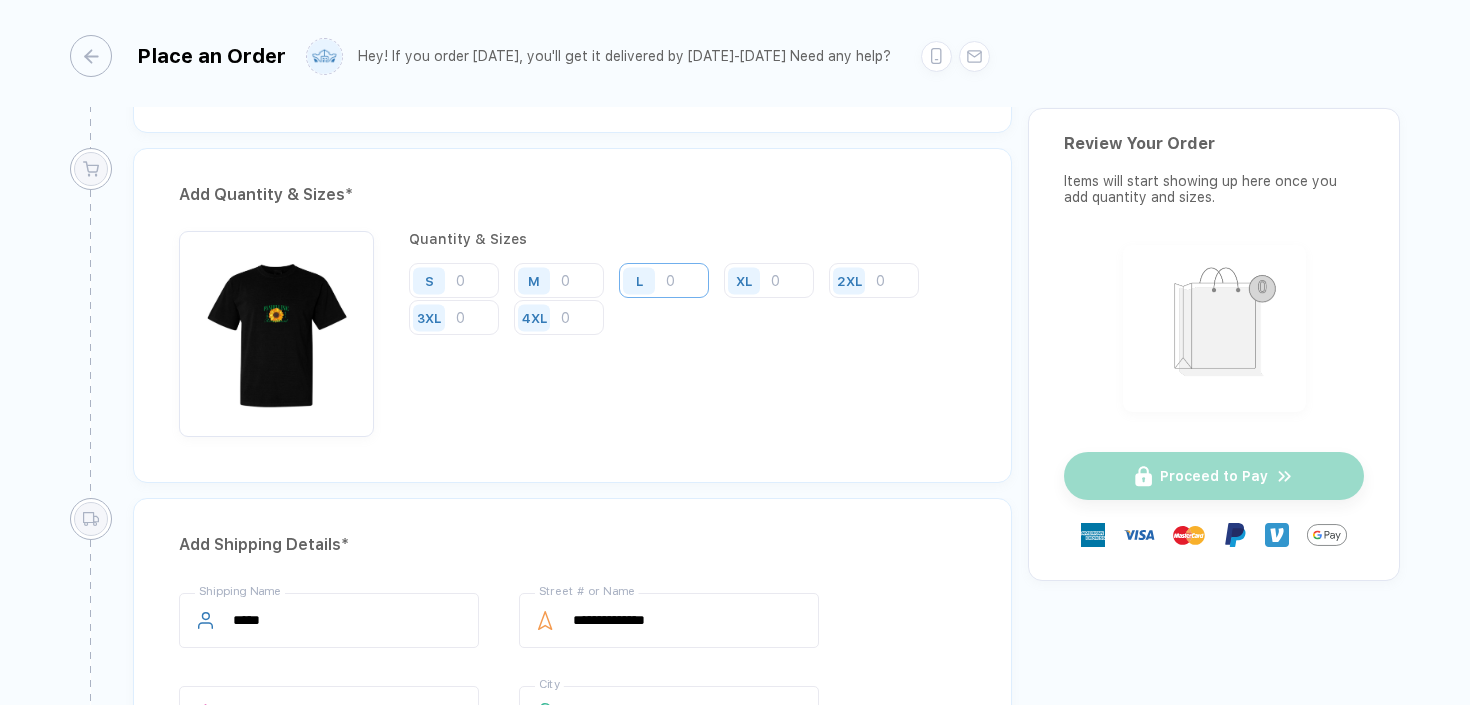 click at bounding box center [664, 280] 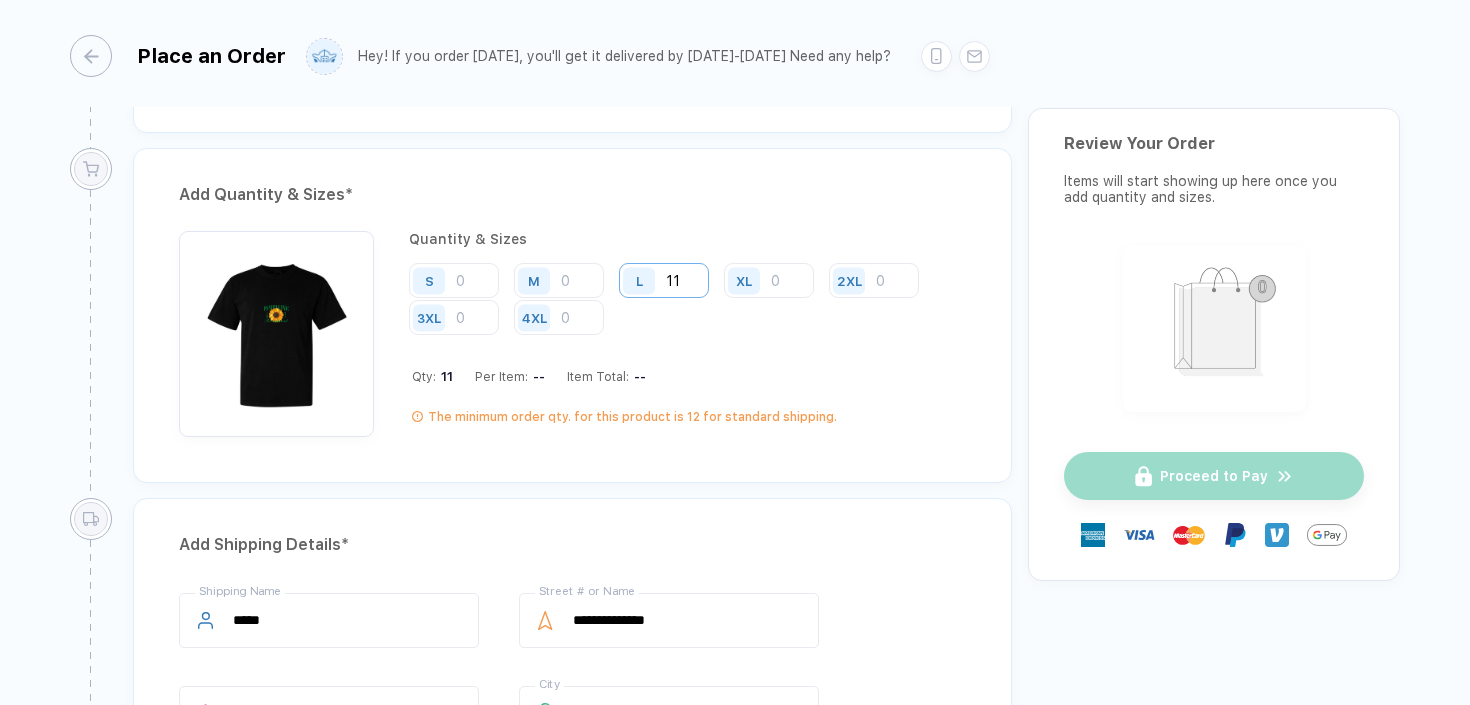 type on "12" 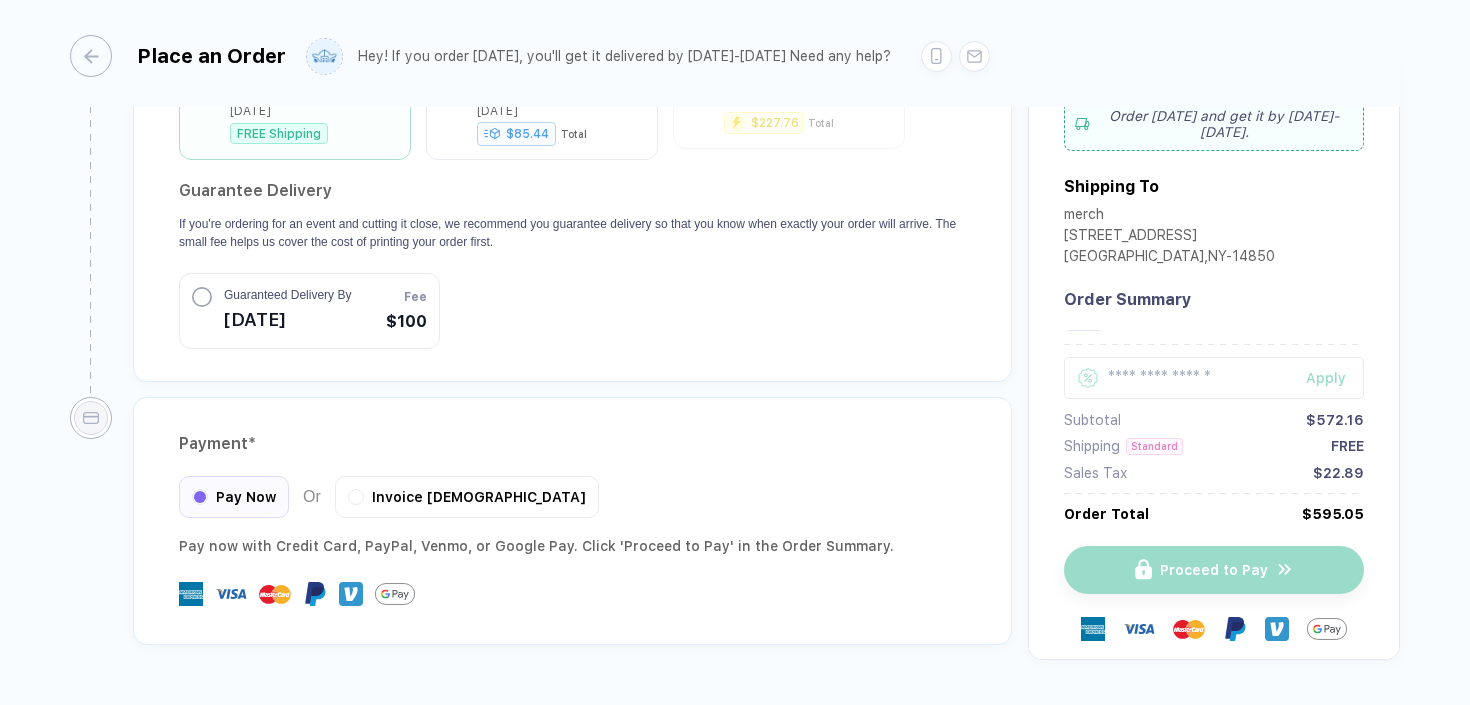 scroll, scrollTop: 1965, scrollLeft: 0, axis: vertical 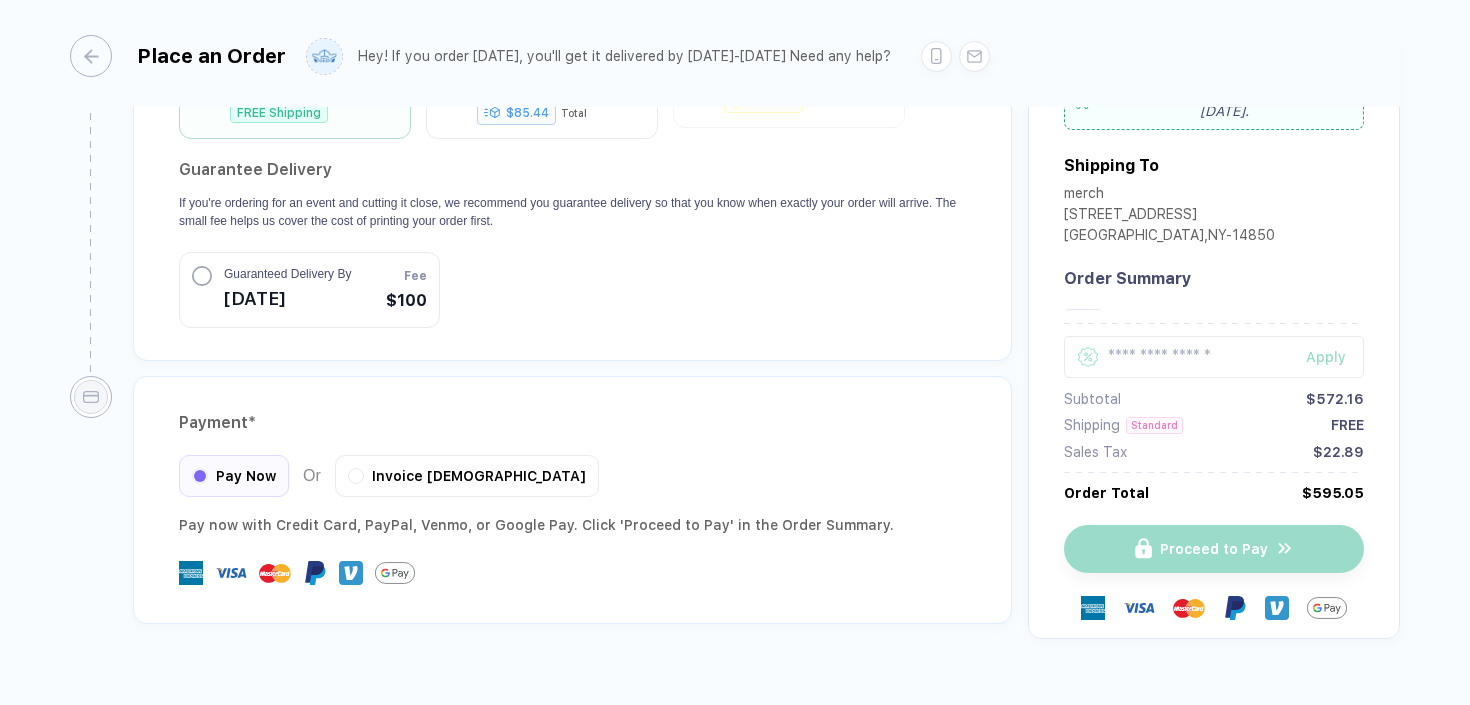 click 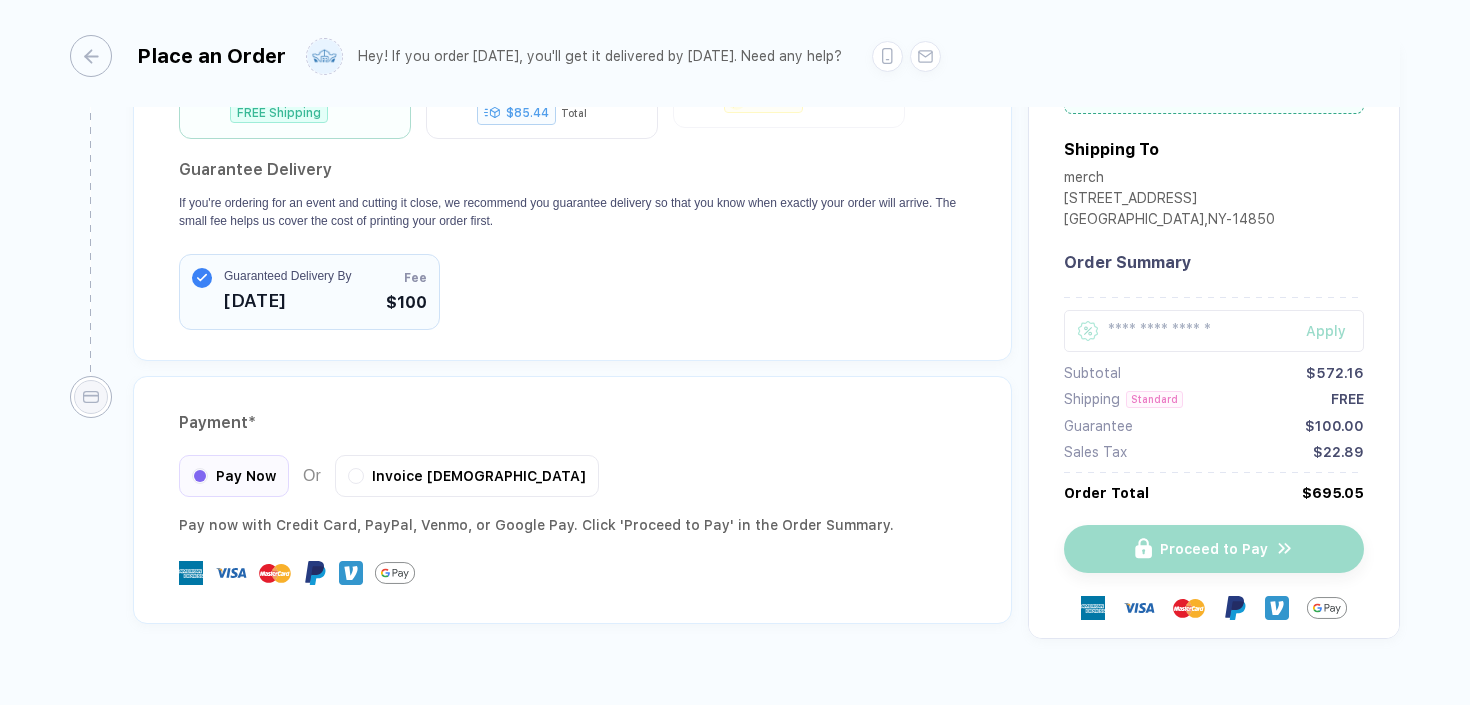 click on "Guarantee Delivery If you're ordering for an event and cutting it close, we recommend you guarantee delivery so that you know when exactly your order will arrive. The small fee helps us cover the cost of printing your order first. Guaranteed Delivery By [DATE] Fee $100" at bounding box center [572, 242] 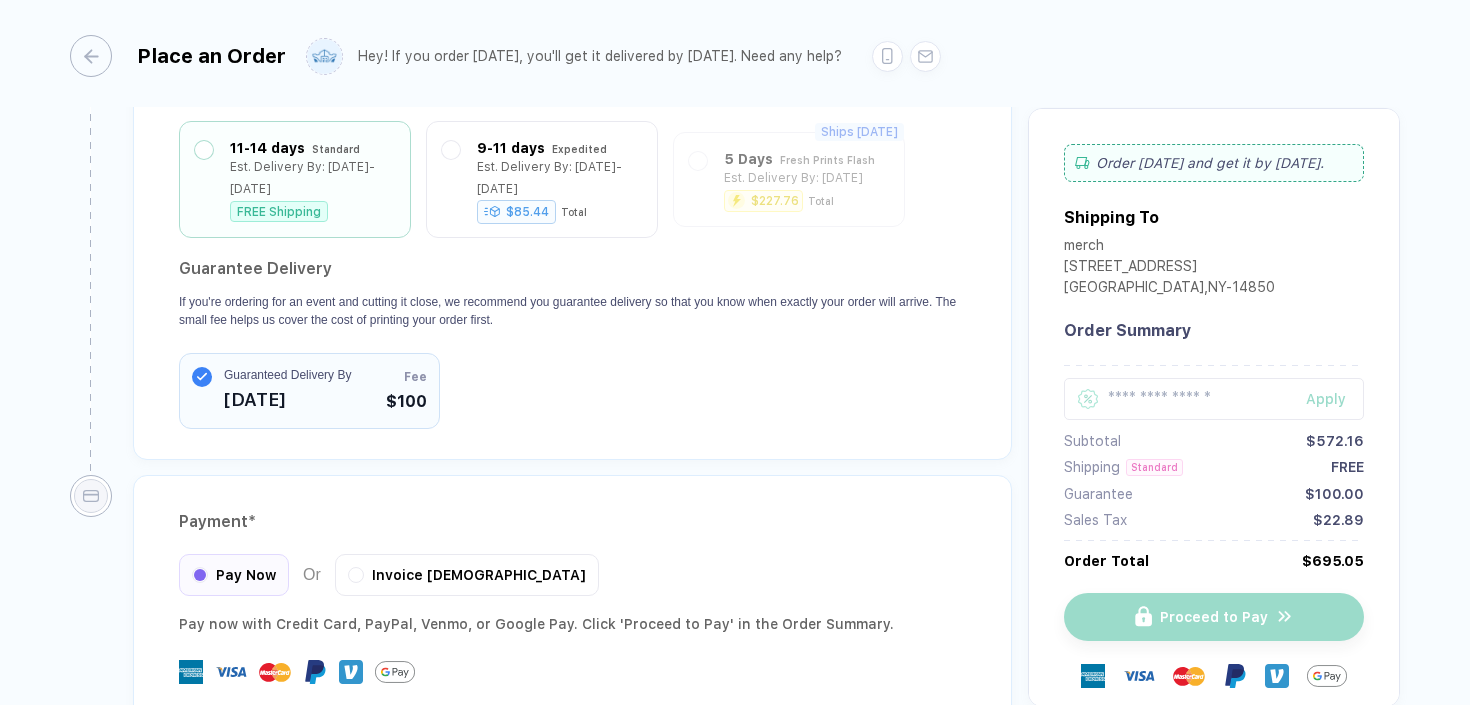 scroll, scrollTop: 1857, scrollLeft: 0, axis: vertical 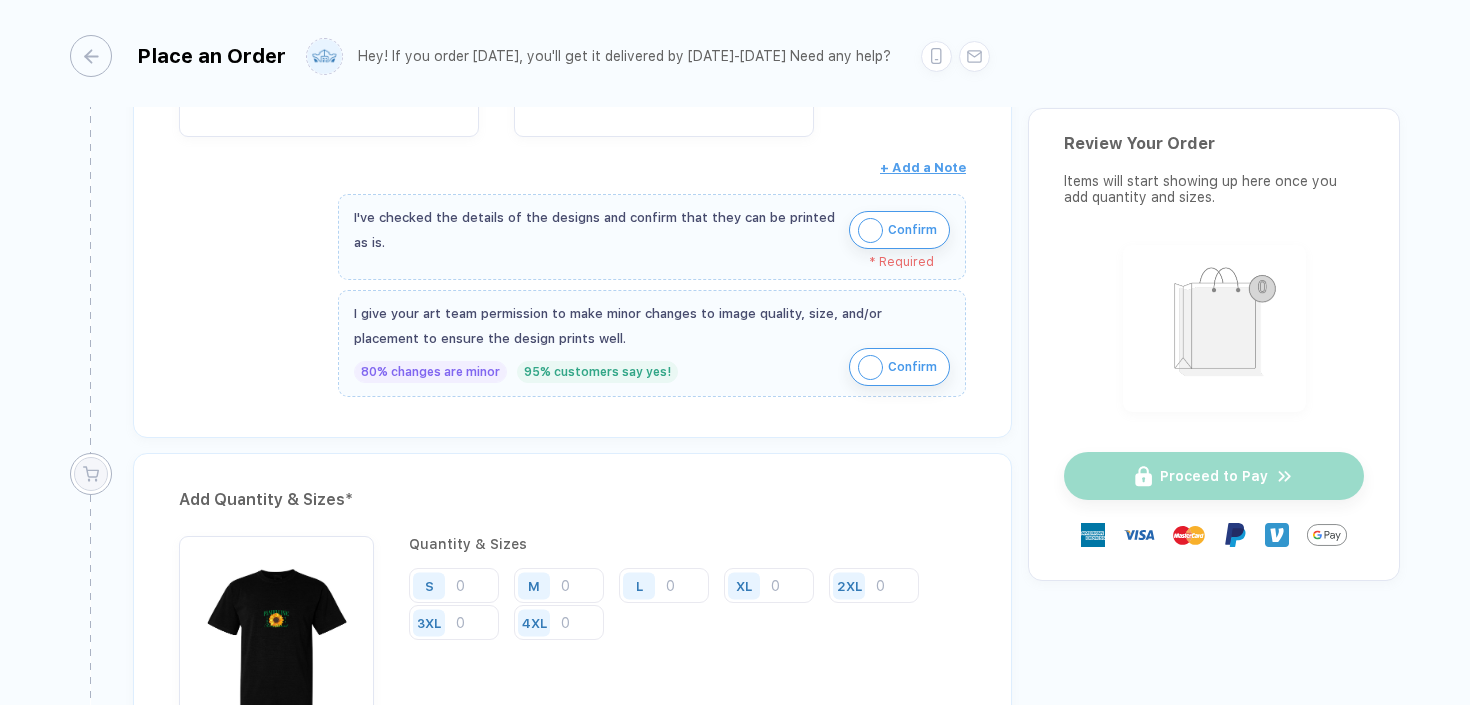 click at bounding box center (870, 230) 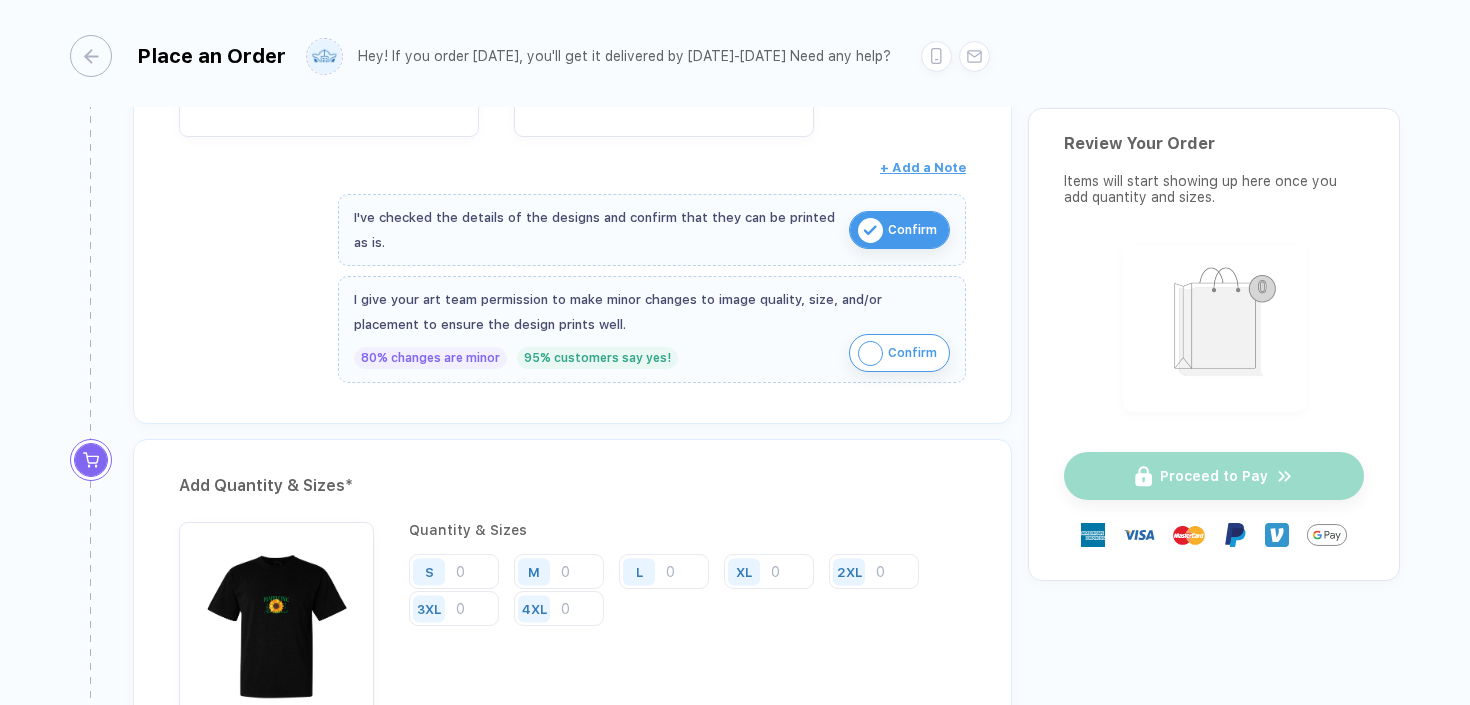 click at bounding box center (870, 353) 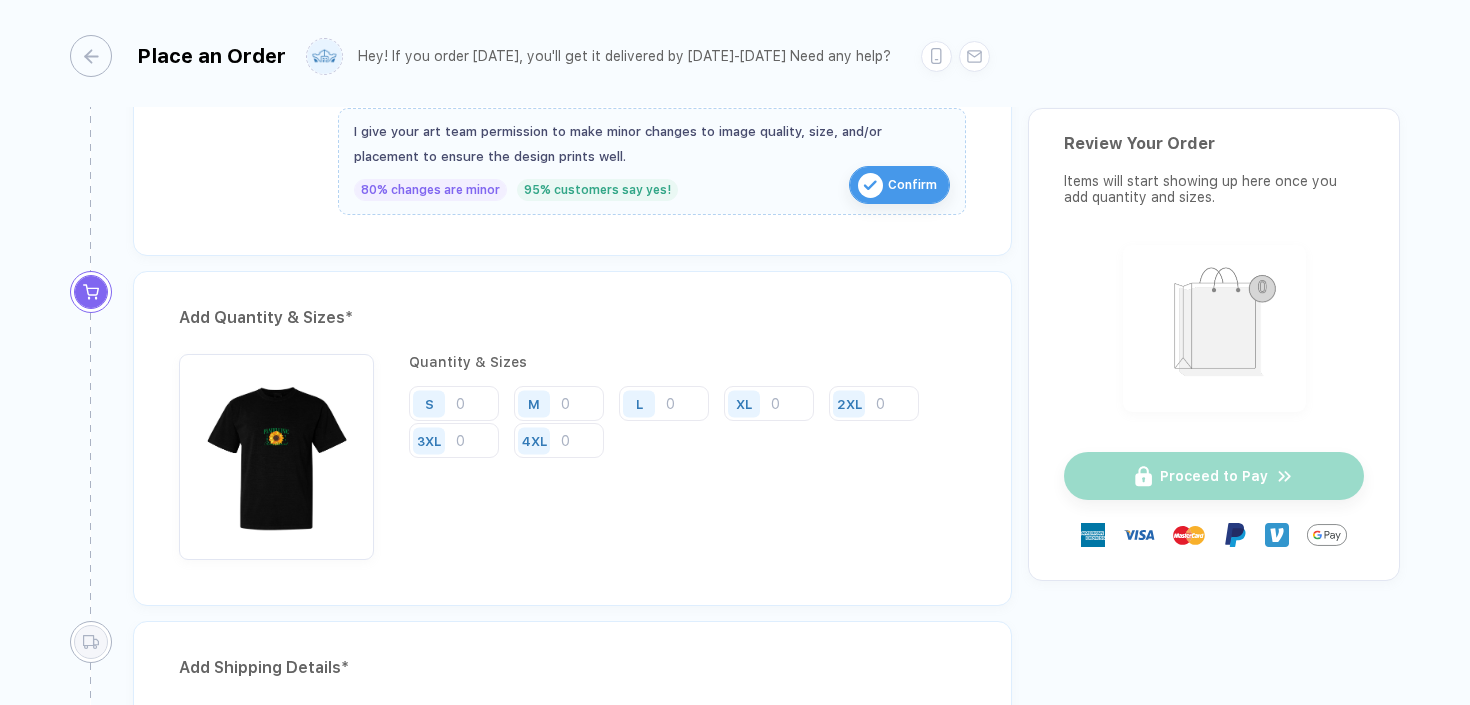 scroll, scrollTop: 917, scrollLeft: 0, axis: vertical 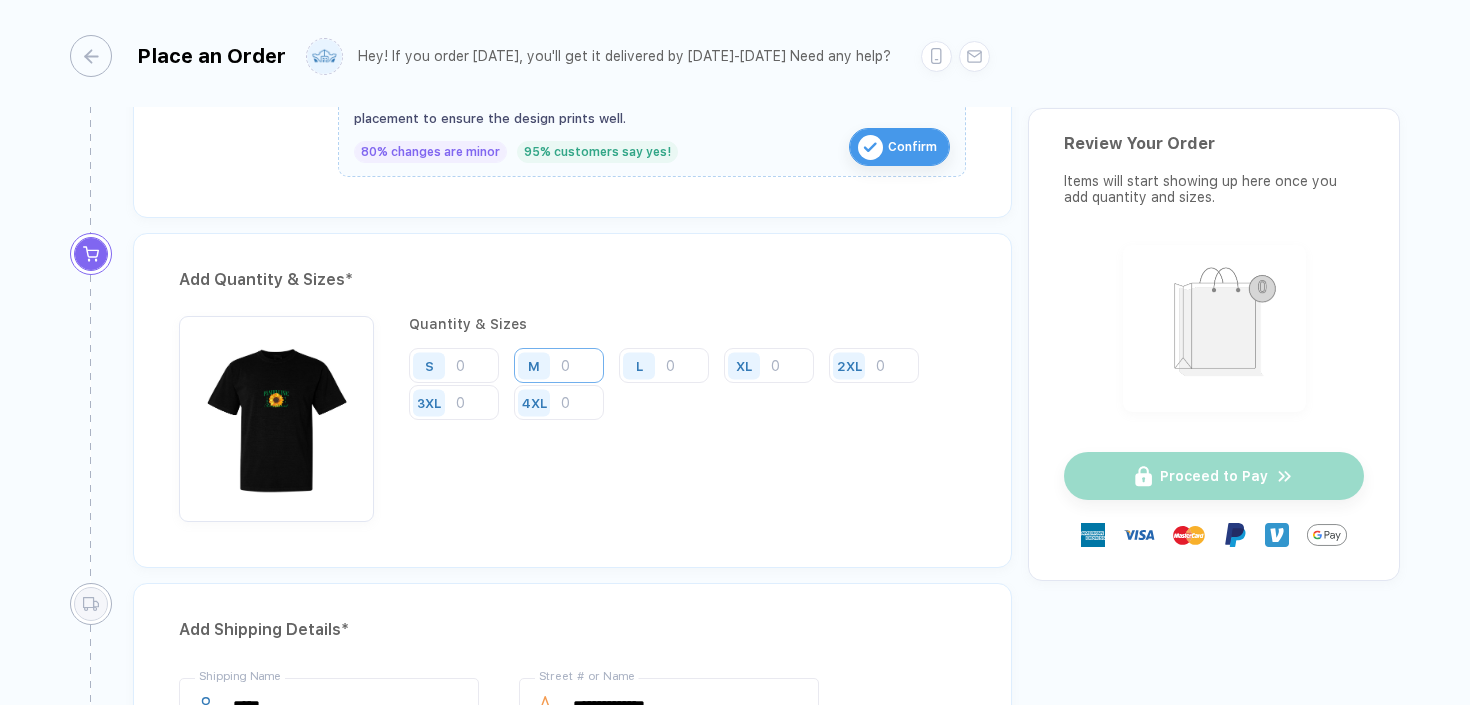 click at bounding box center (559, 365) 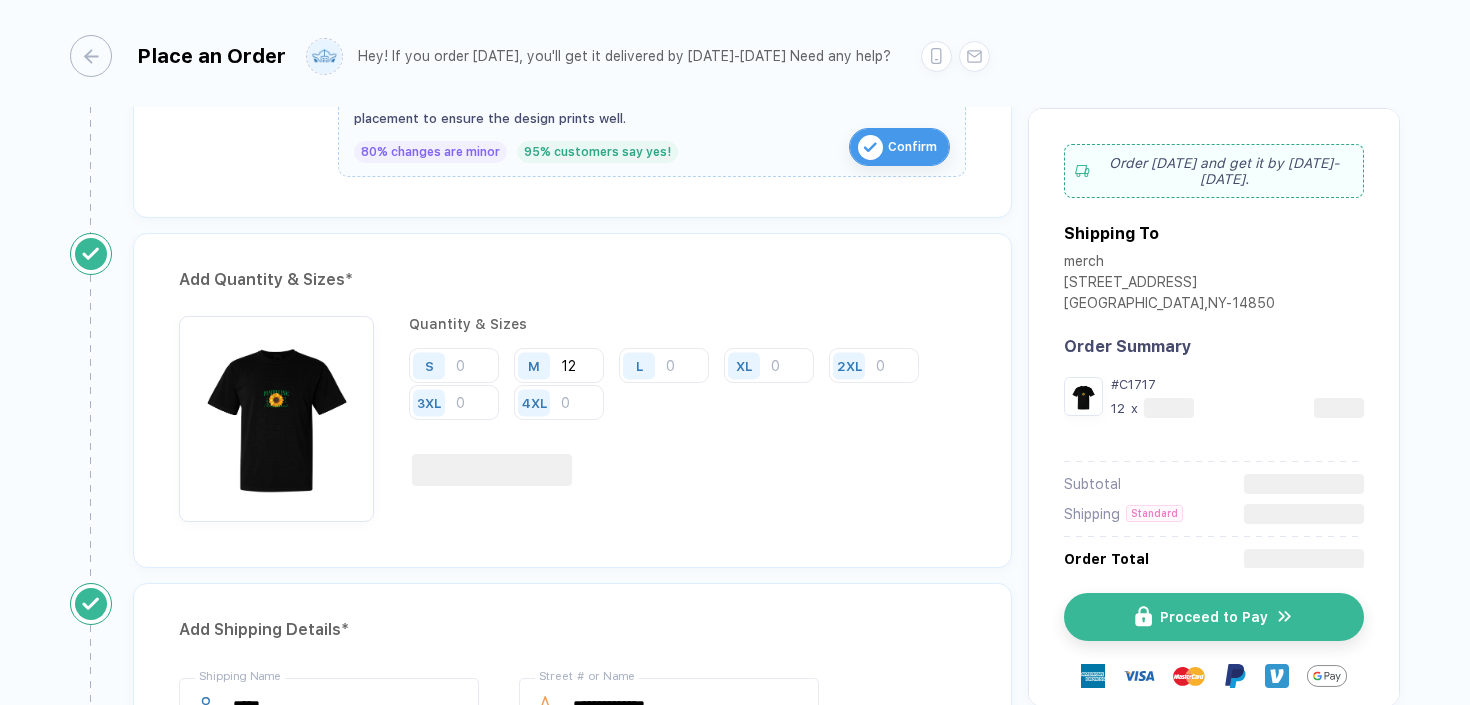type on "12" 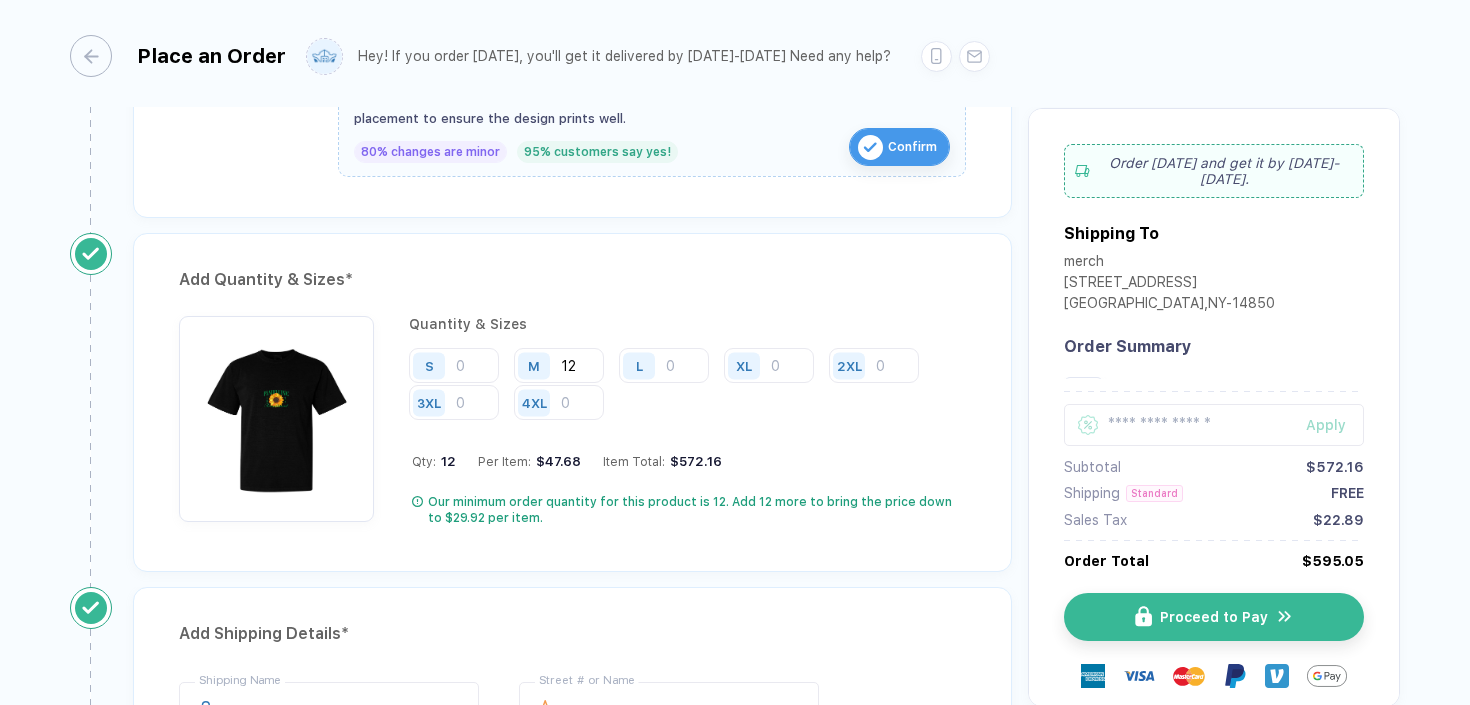 click on "Add Quantity & Sizes  *" at bounding box center [572, 280] 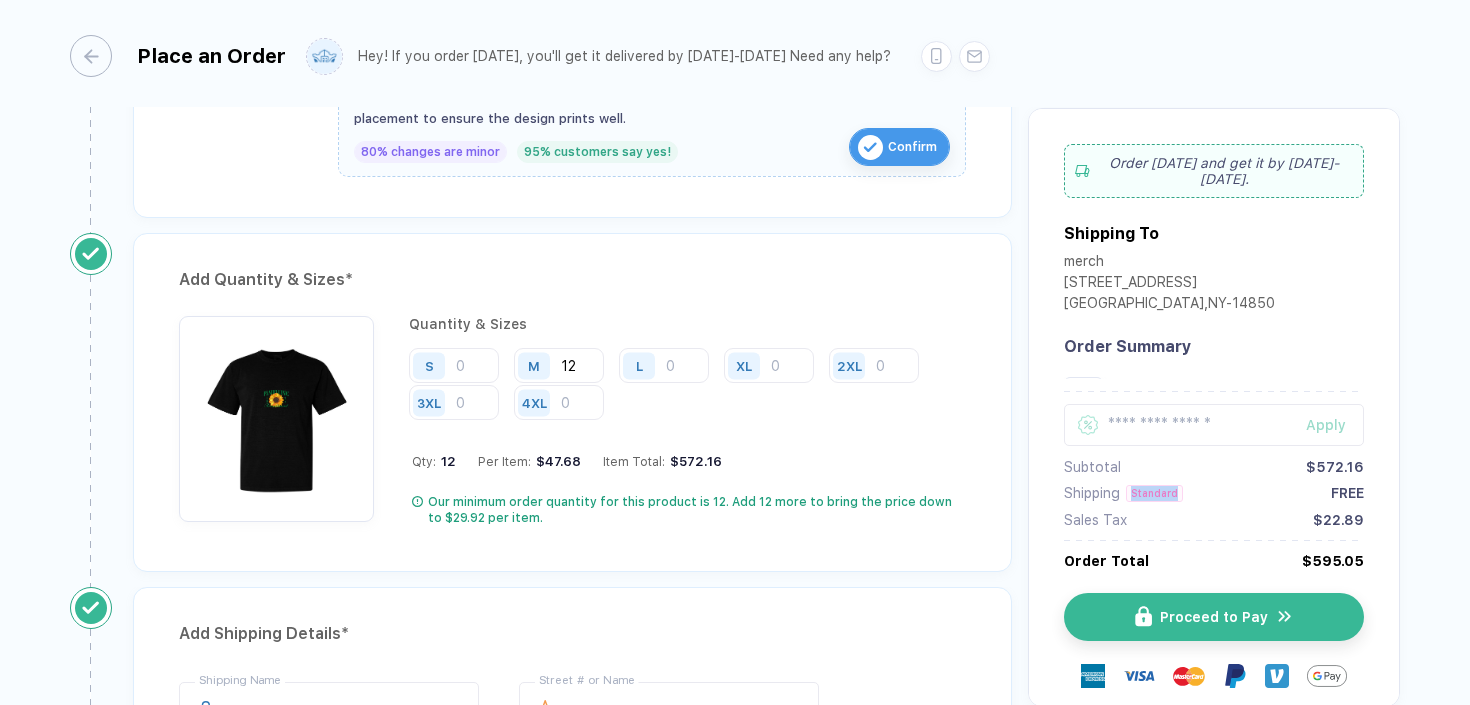 click on "Standard" at bounding box center (1154, 493) 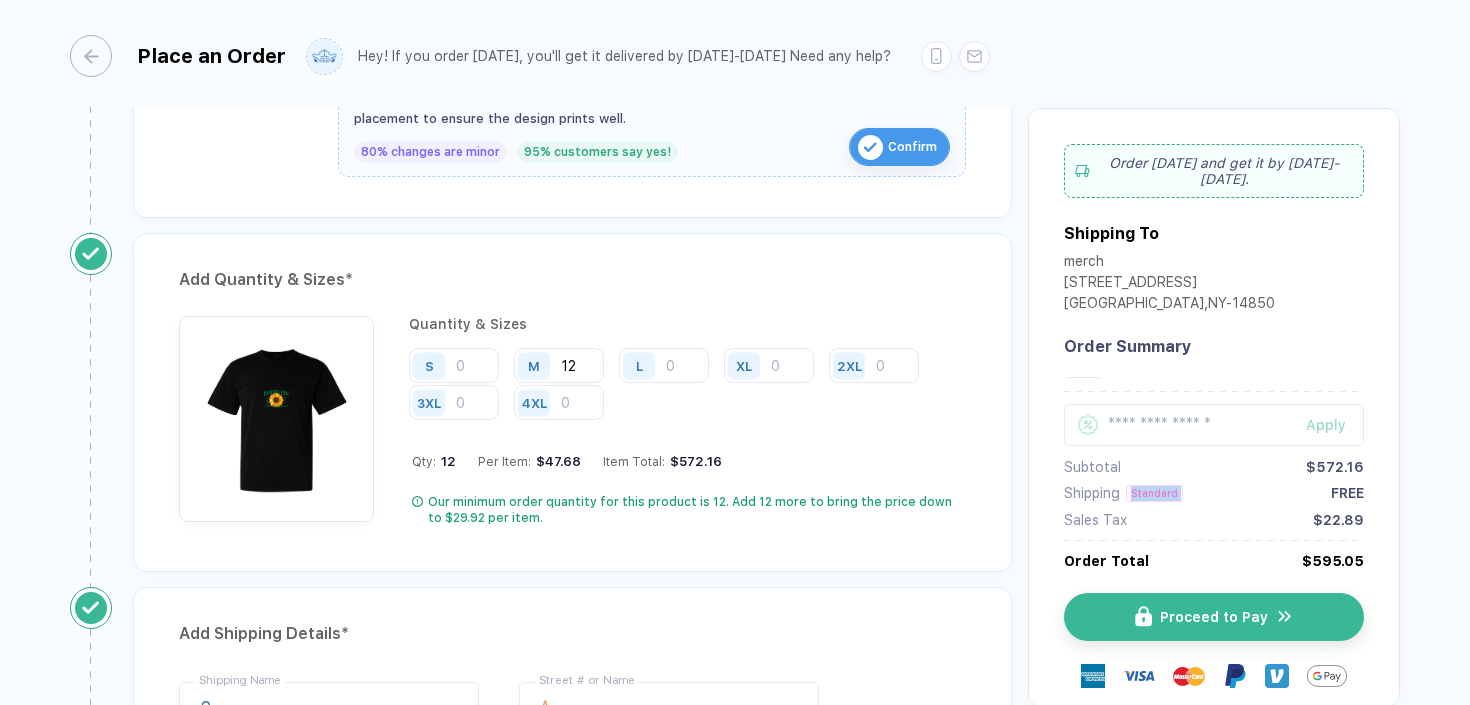 click on "Standard" at bounding box center (1154, 493) 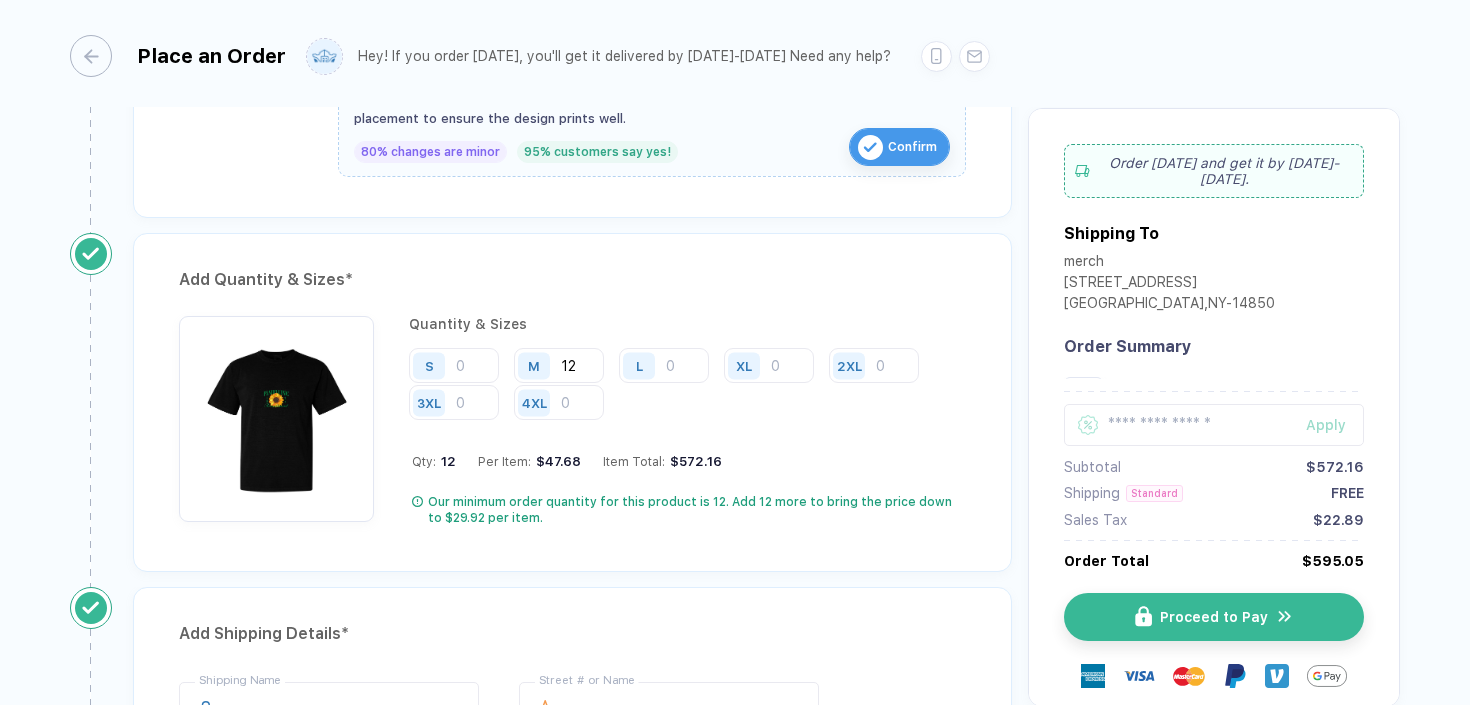 click on "Standard" at bounding box center [1154, 493] 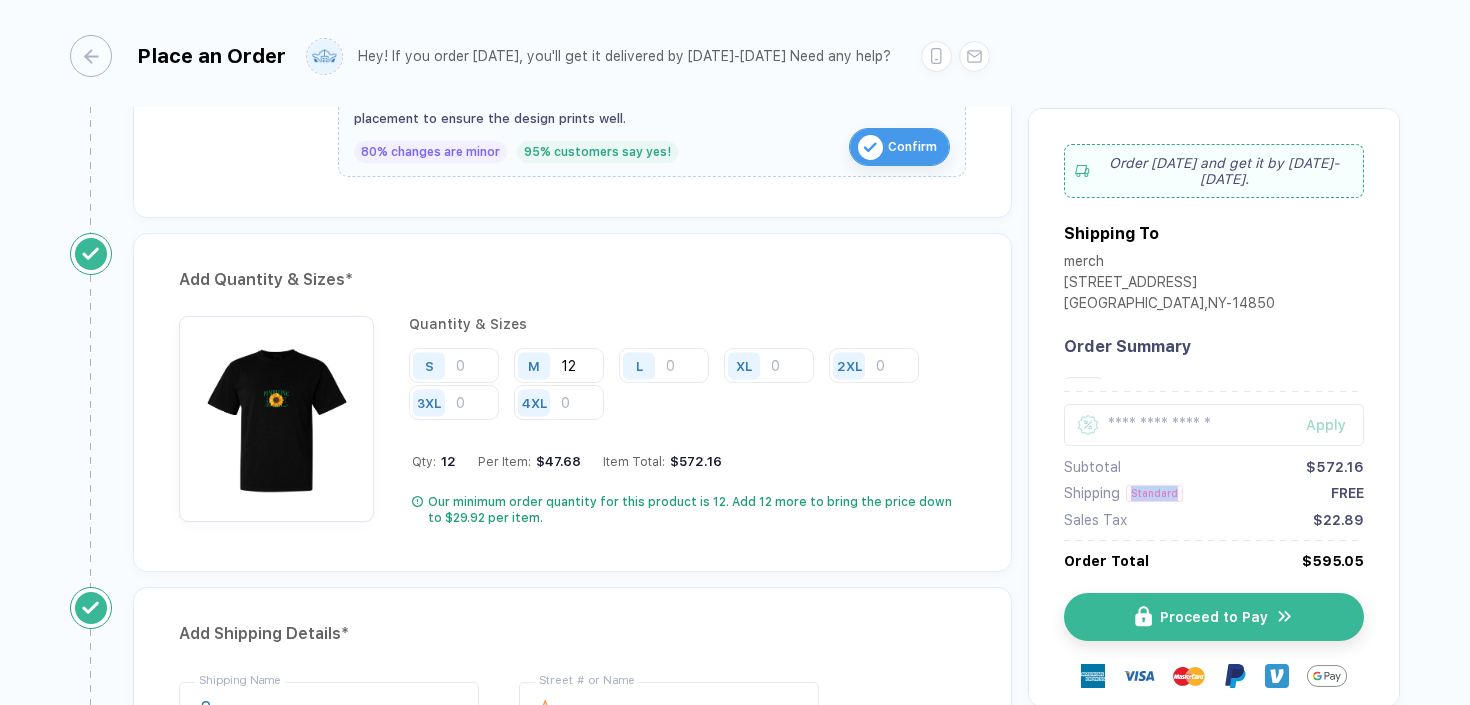 click on "Standard" at bounding box center (1154, 493) 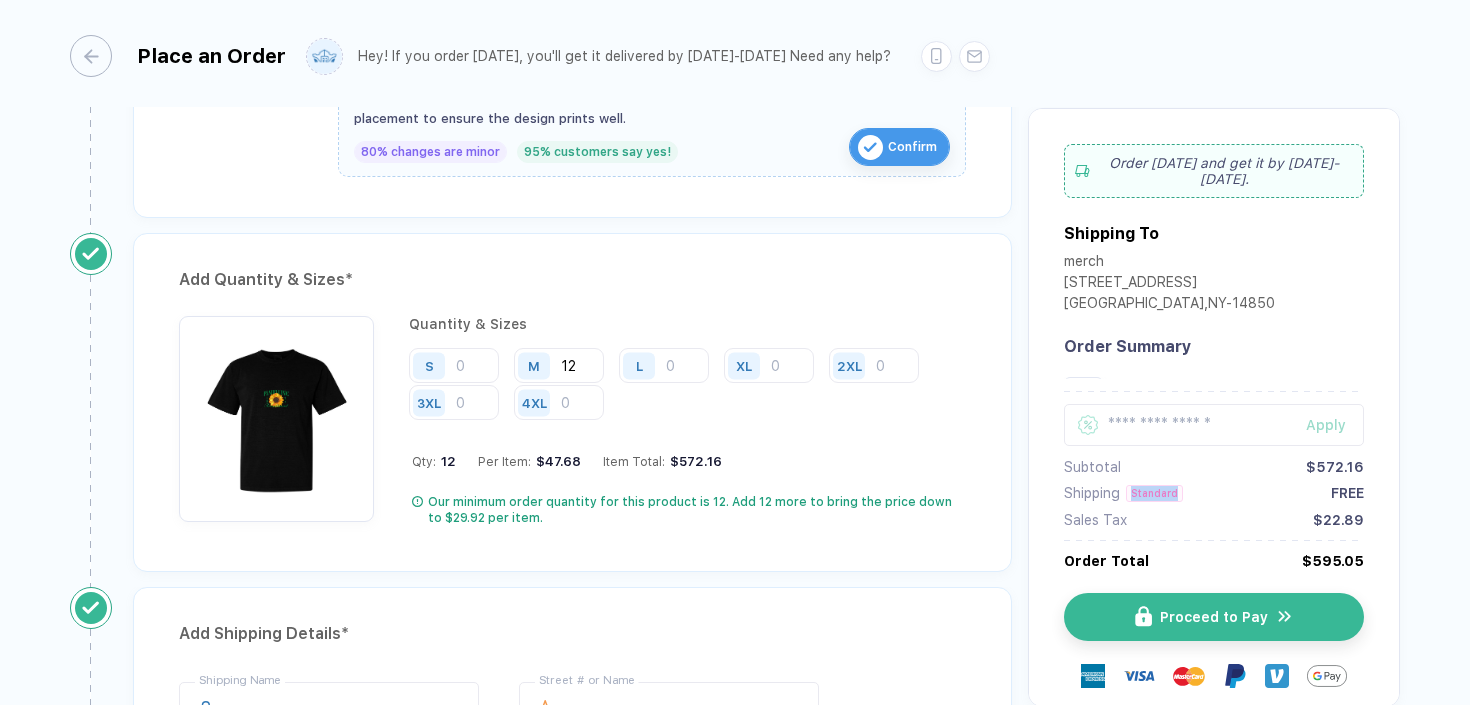 click on "Add Quantity & Sizes  *" at bounding box center (572, 280) 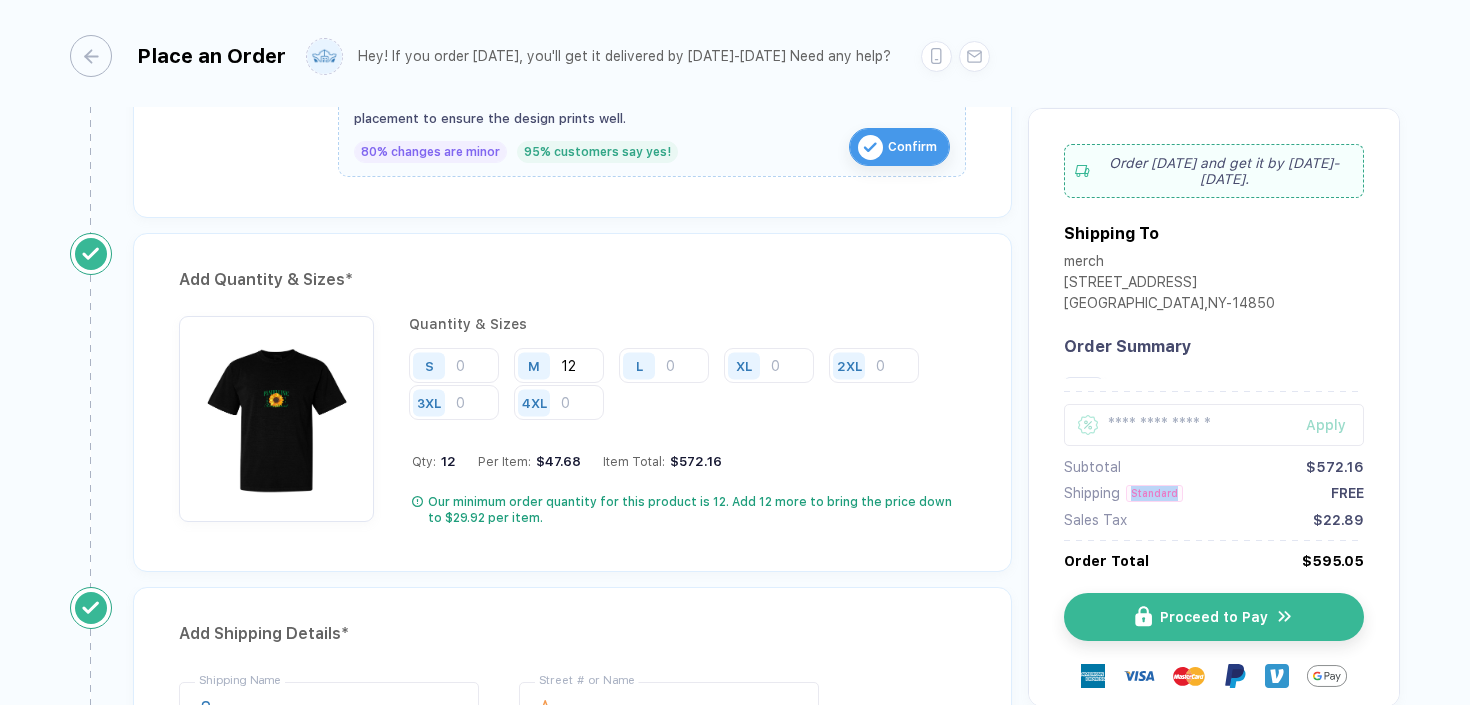click on "Add Quantity & Sizes  *" at bounding box center [572, 280] 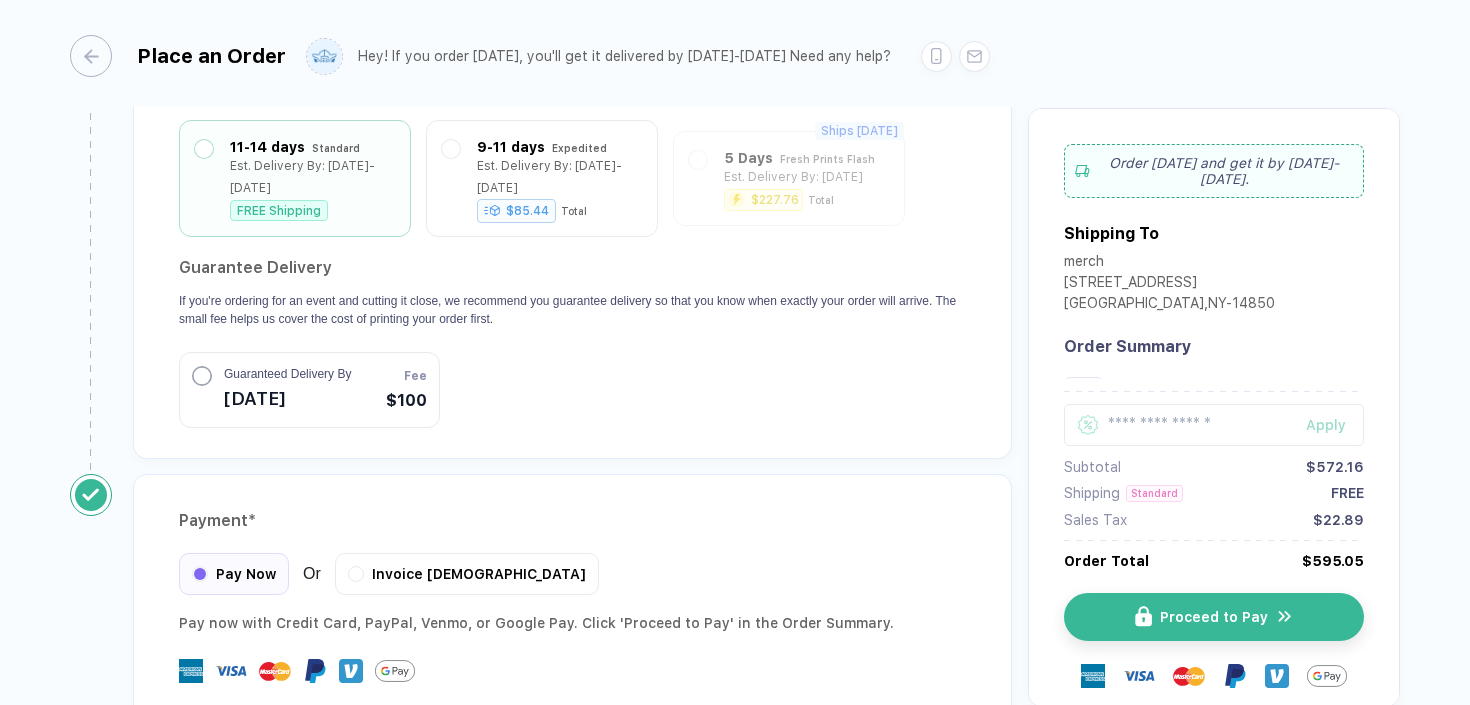 scroll, scrollTop: 1969, scrollLeft: 0, axis: vertical 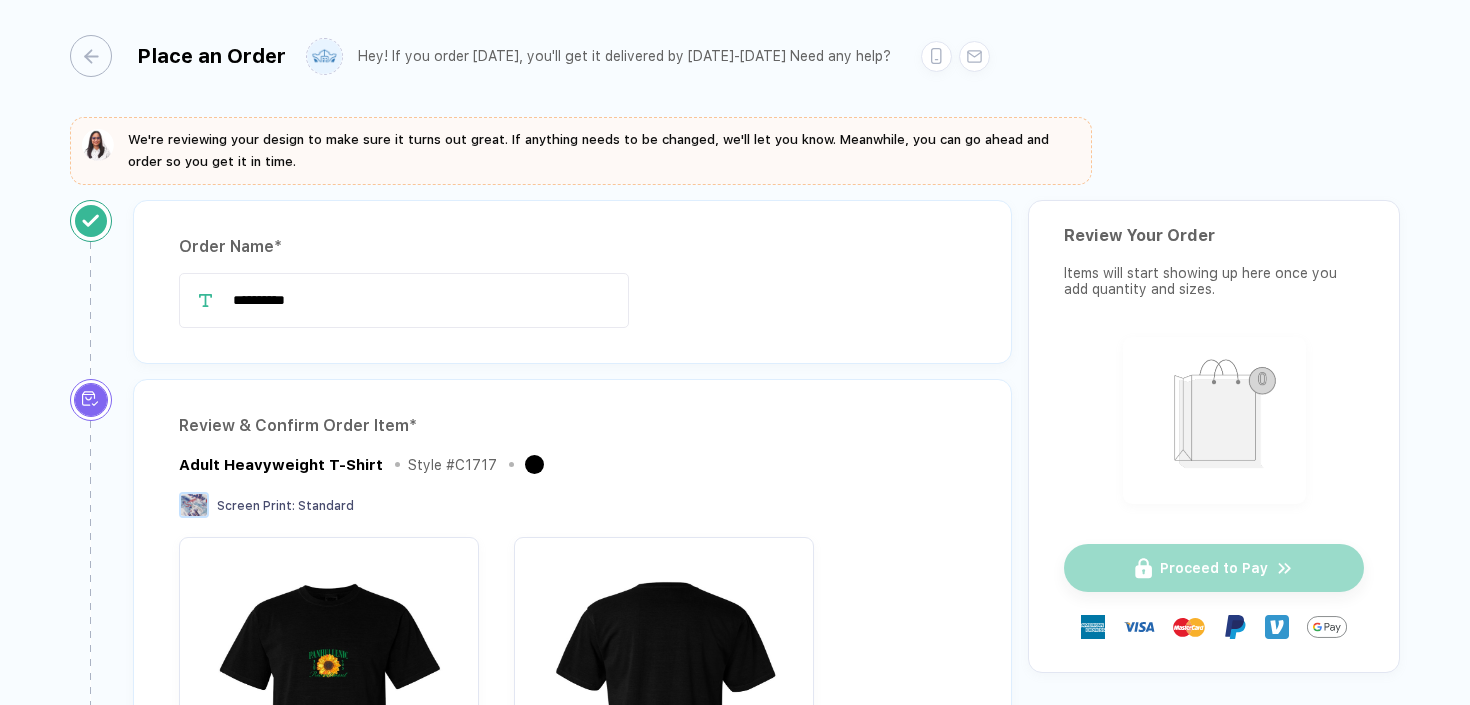 click on "**********" at bounding box center [572, 282] 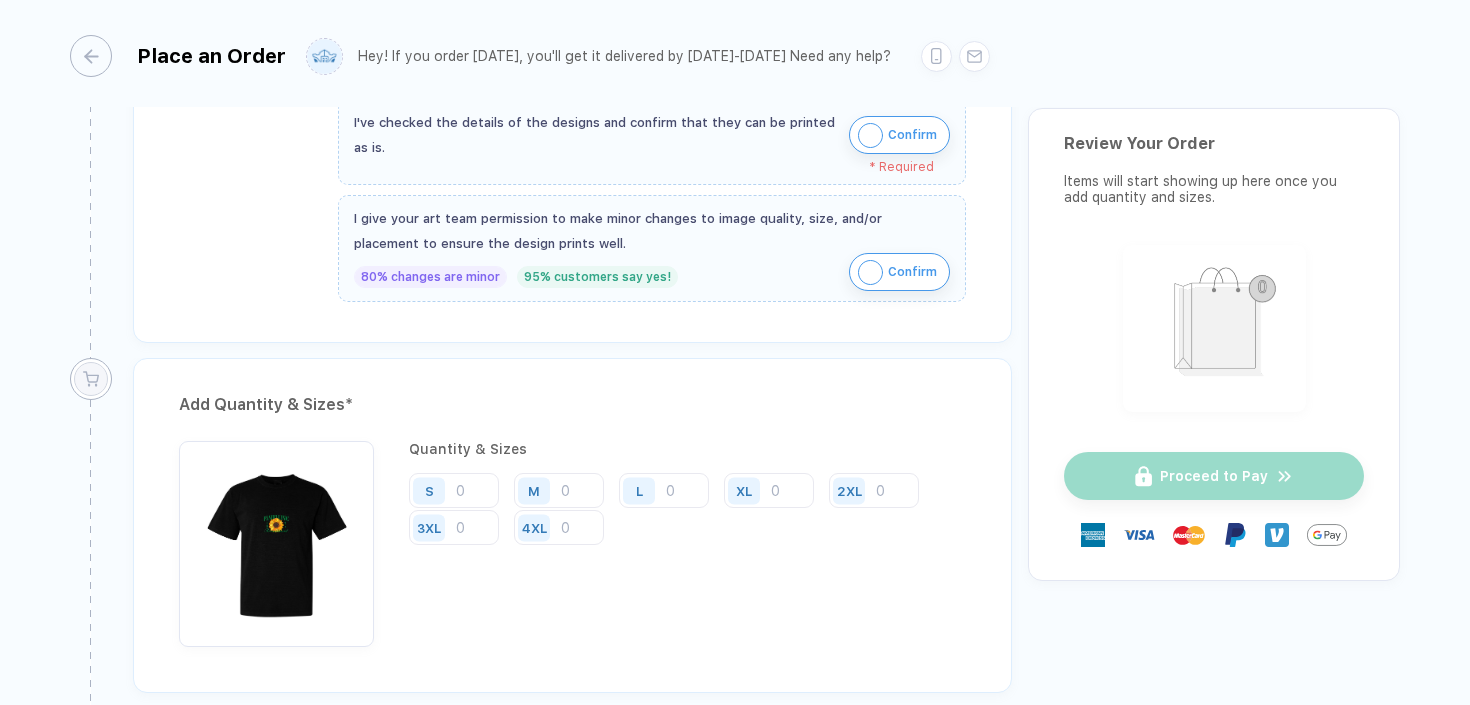 scroll, scrollTop: 802, scrollLeft: 0, axis: vertical 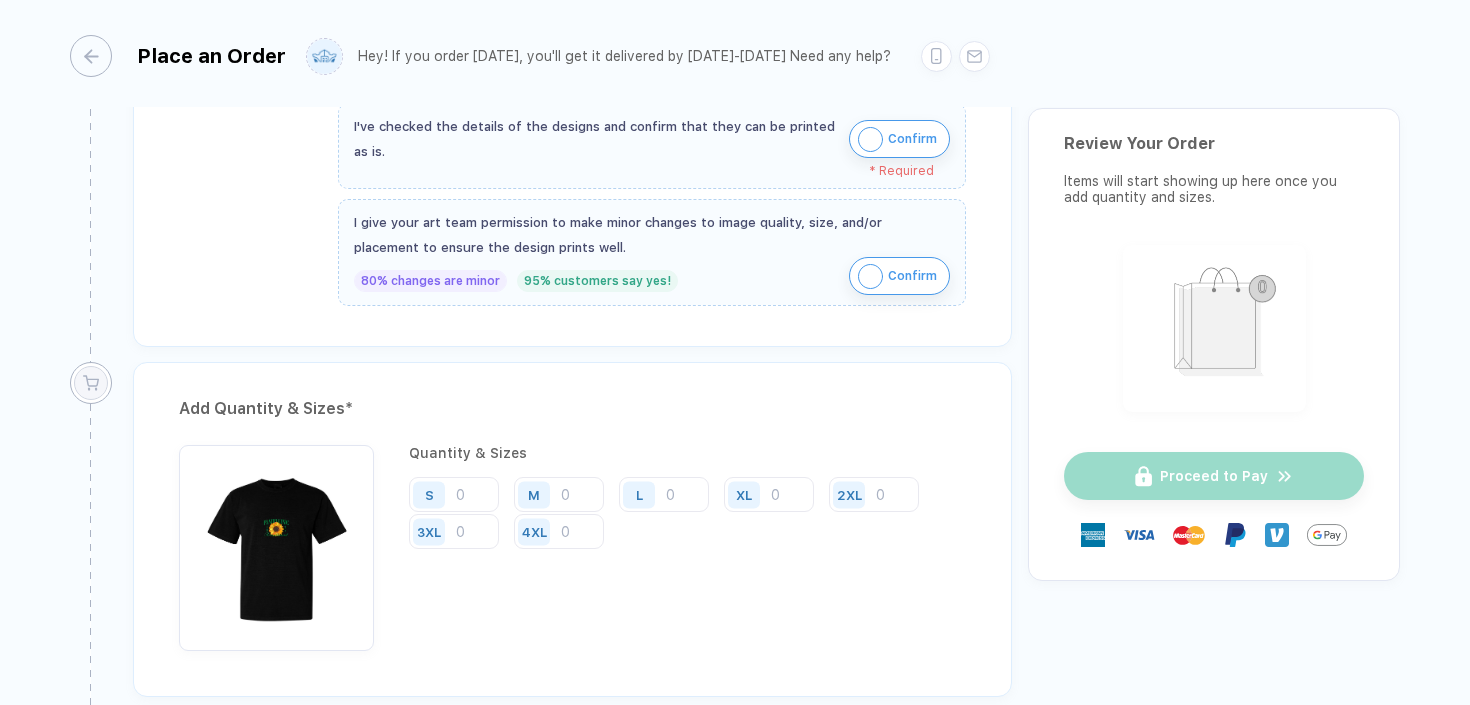 click on "Confirm" at bounding box center (899, 139) 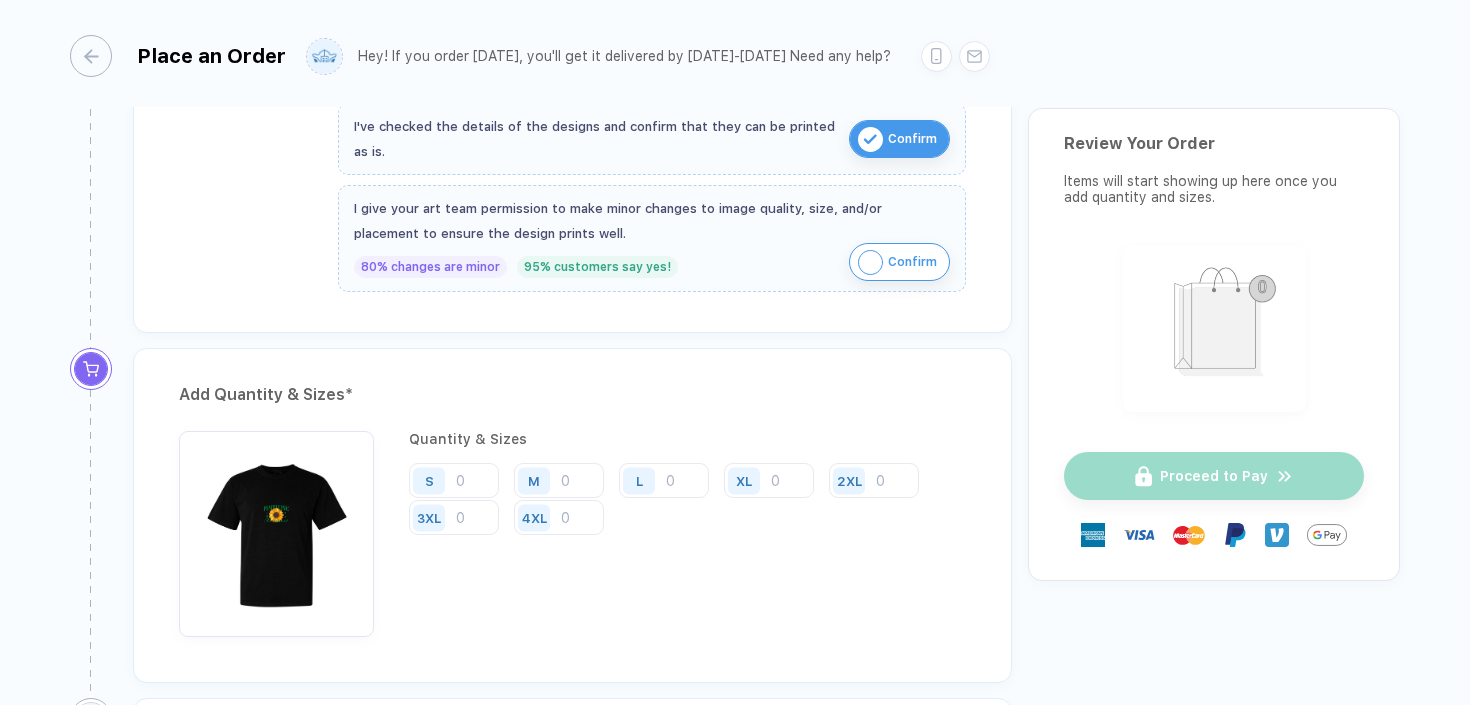 click at bounding box center (870, 262) 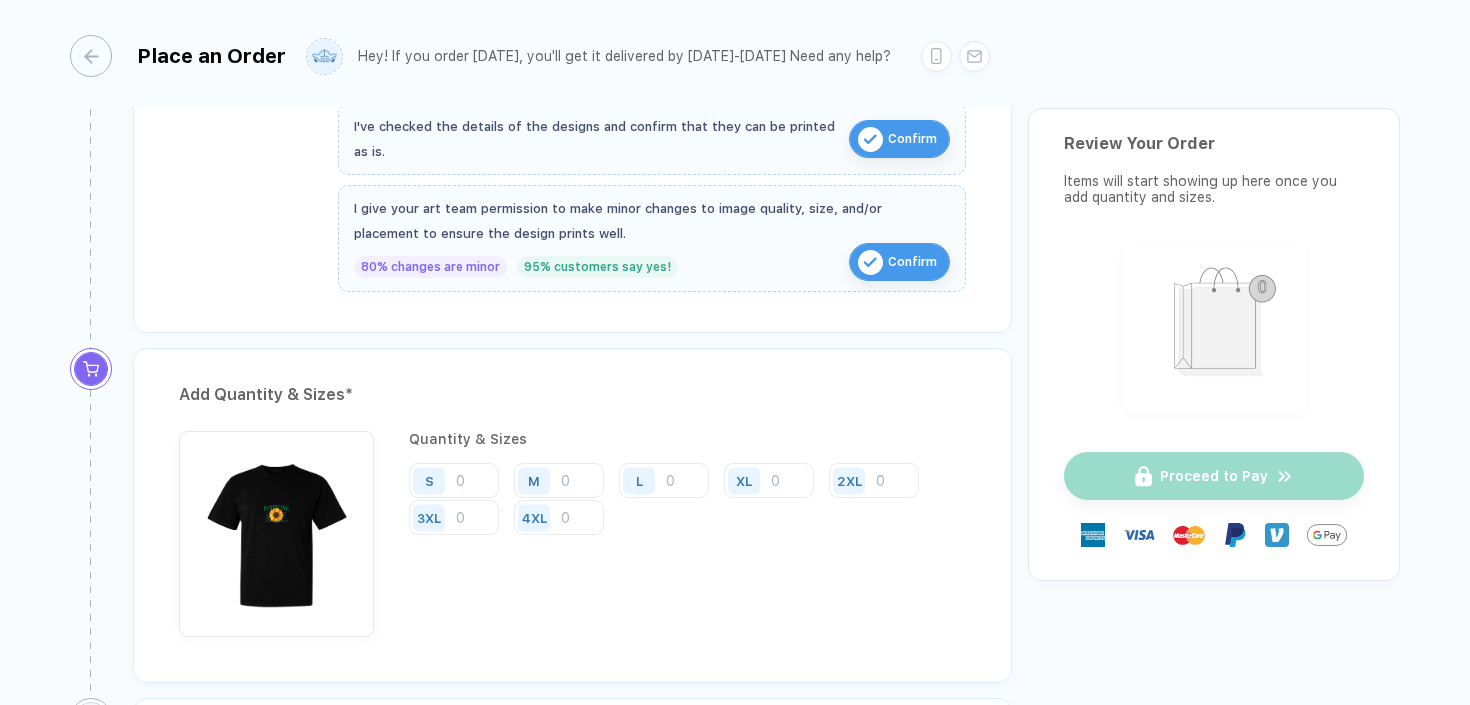 click on "Quantity & Sizes S M L XL 2XL 3XL 4XL" at bounding box center [687, 534] 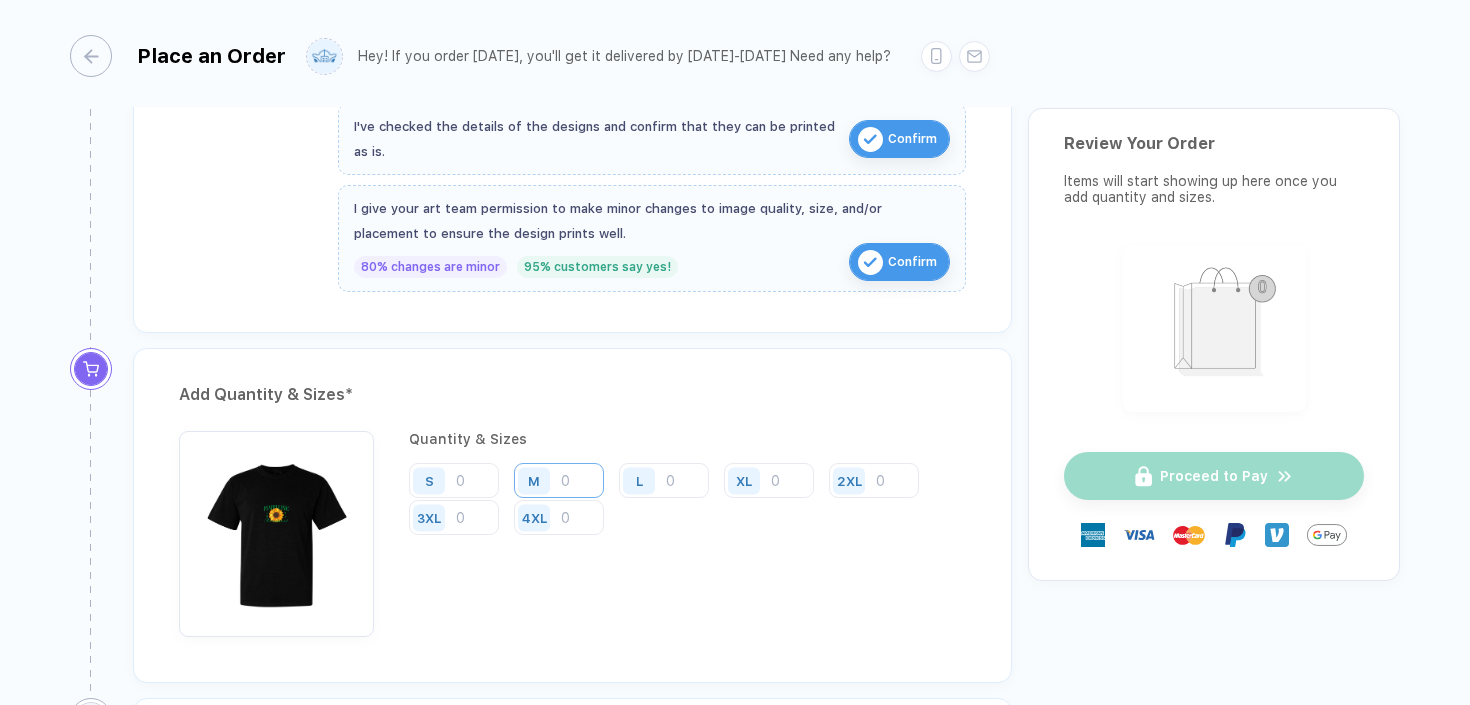 click at bounding box center (559, 480) 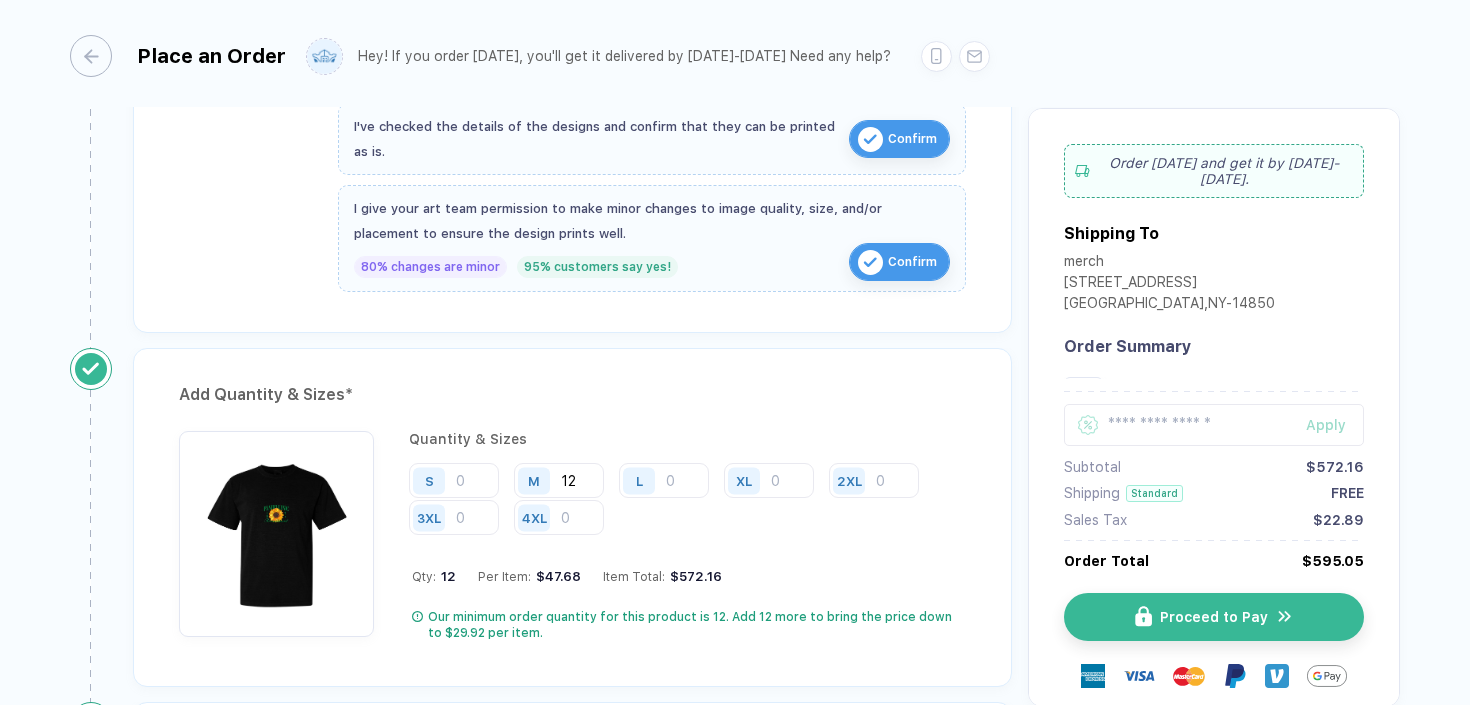 type on "12" 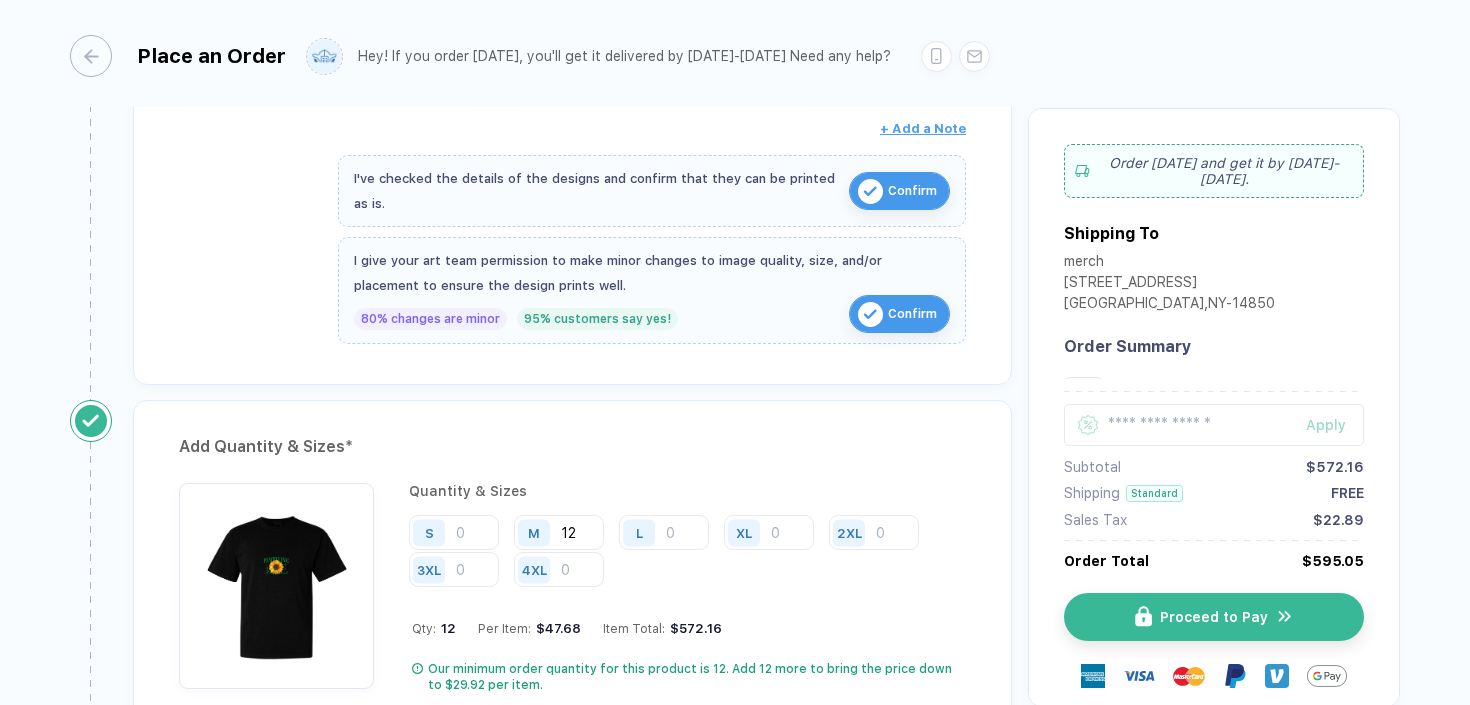 scroll, scrollTop: 715, scrollLeft: 0, axis: vertical 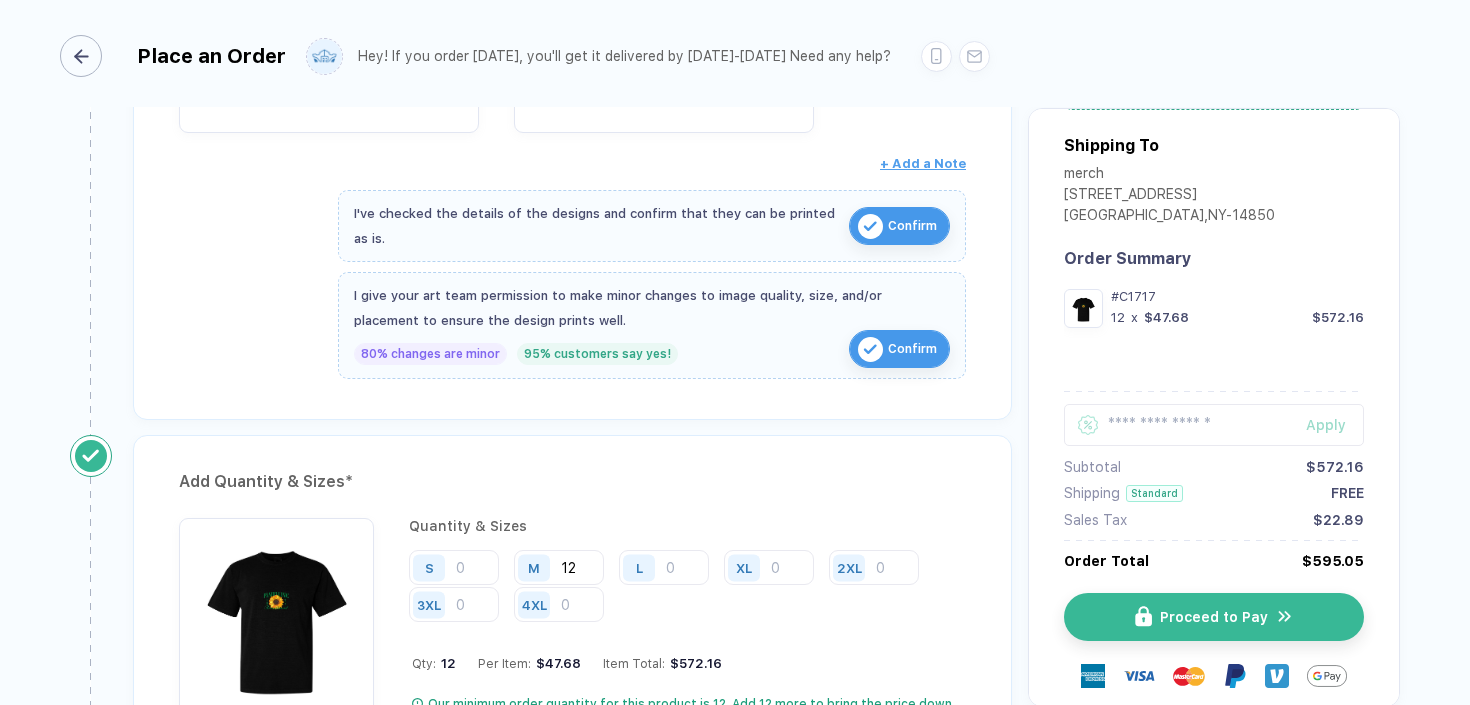 click at bounding box center (81, 56) 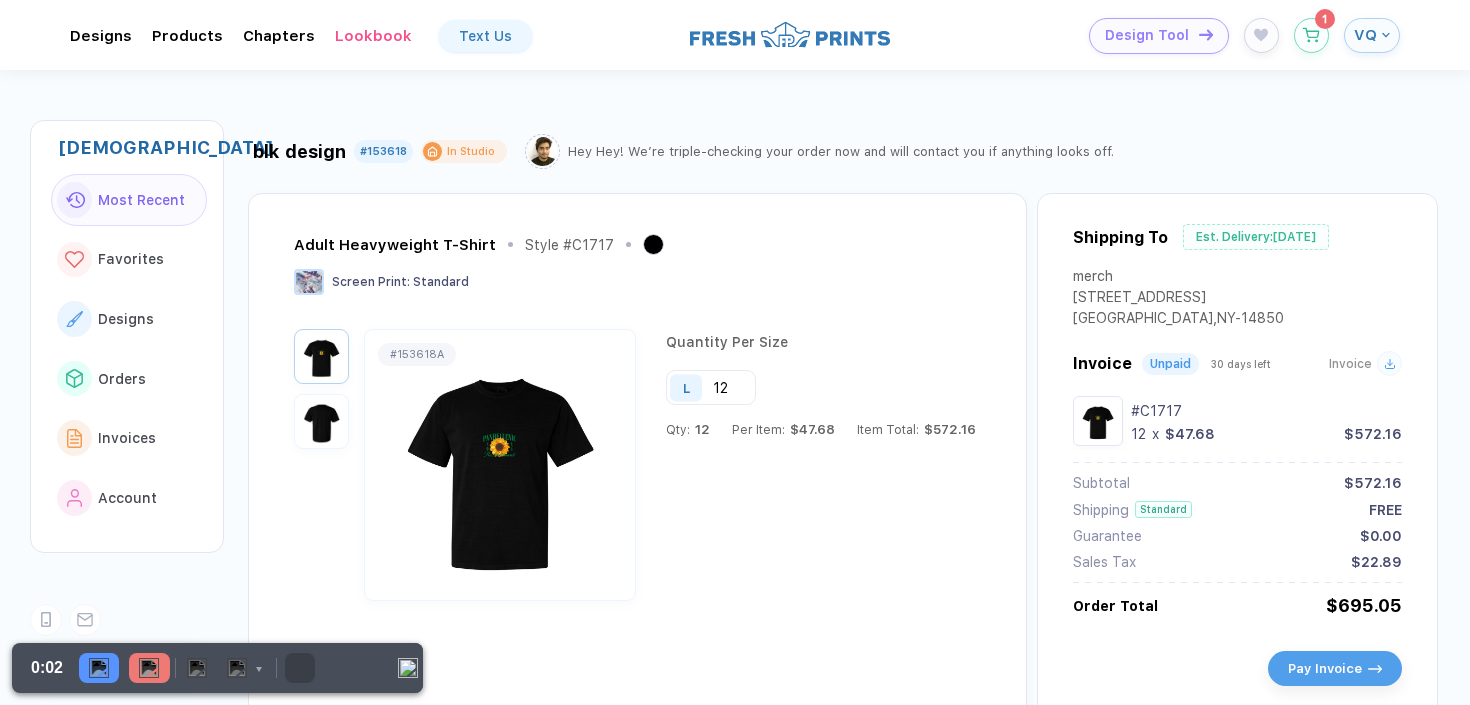 scroll, scrollTop: 124, scrollLeft: 0, axis: vertical 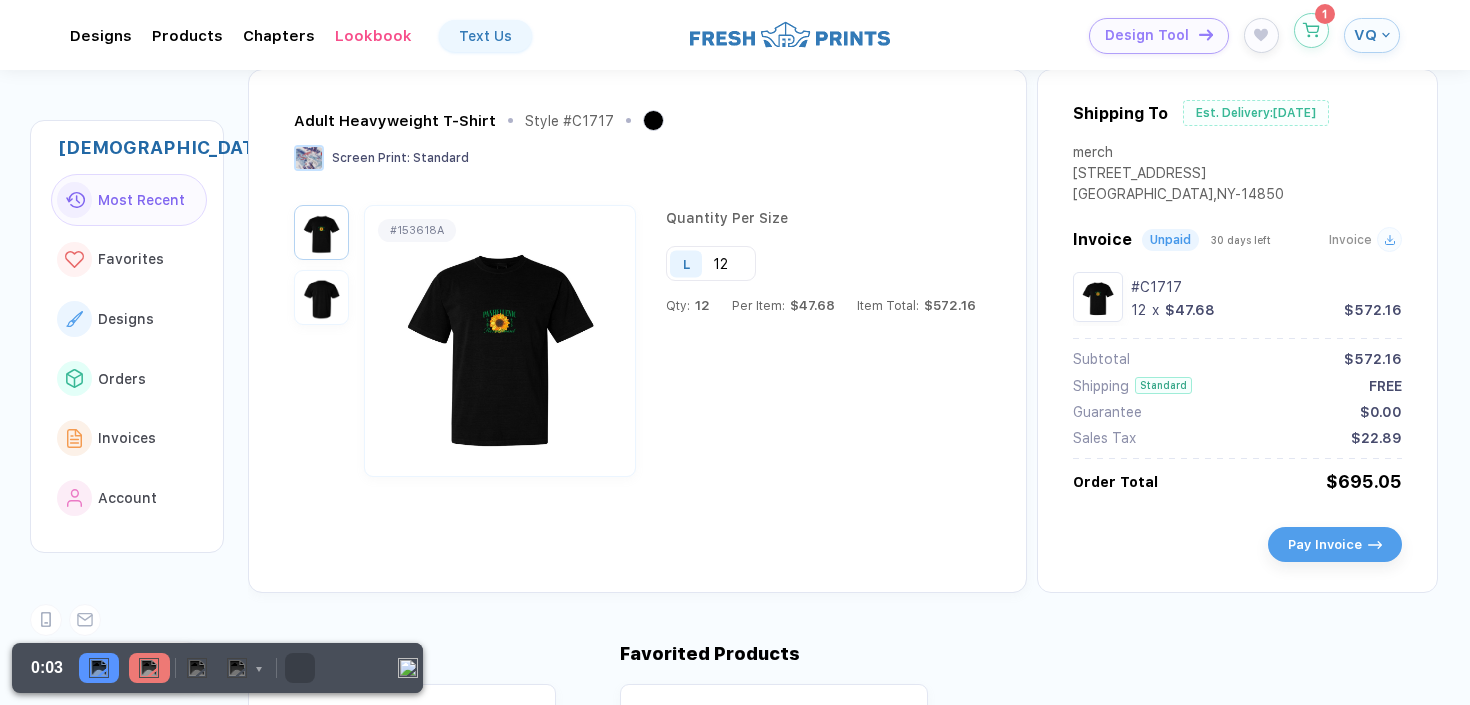 click 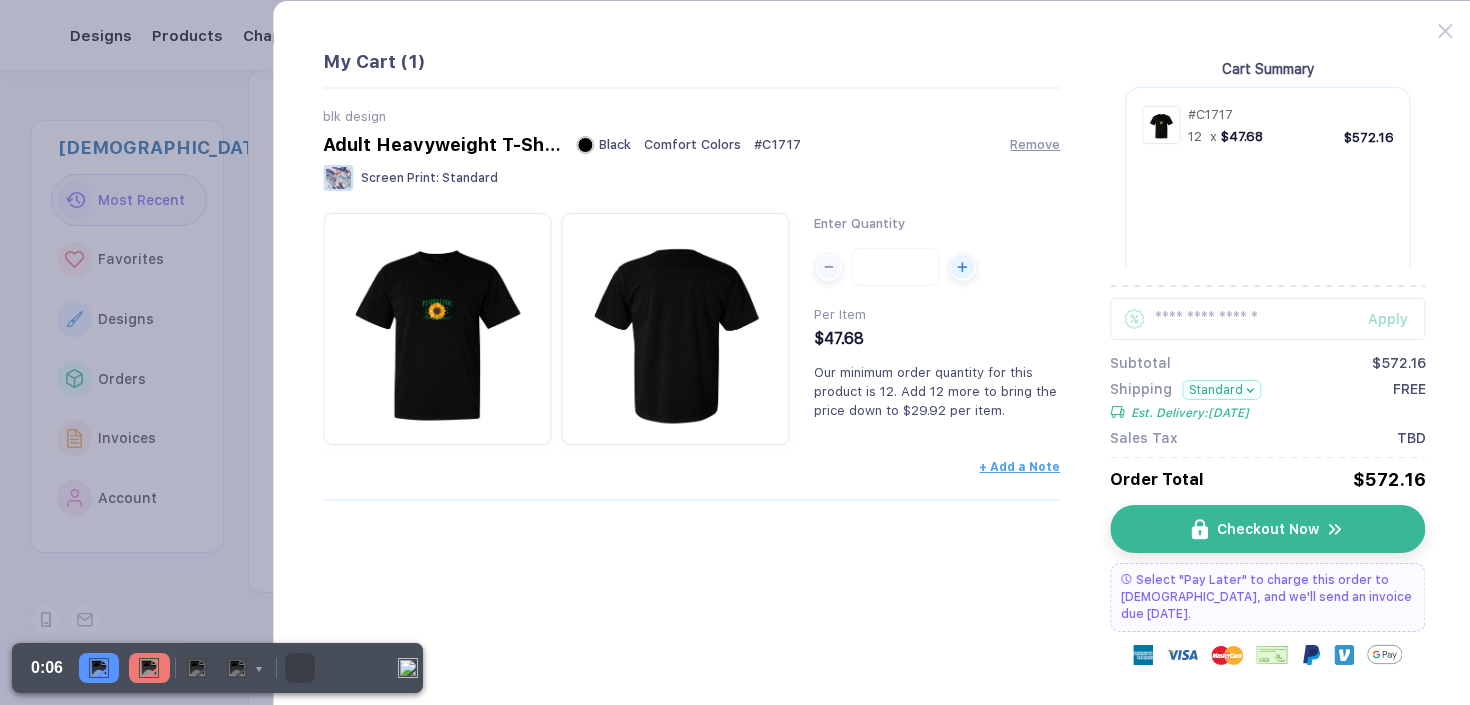 click on "My Cart ( 1 ) blk design Adult Heavyweight T-Shirt Black Comfort Colors # C1717 Remove Screen Print : Standard Enter Quantity
**
Per Item $47.68 Our minimum order quantity for this product is 12. Add 12 more to bring the price down to $29.92 per item. + Add a Note" at bounding box center [691, 373] 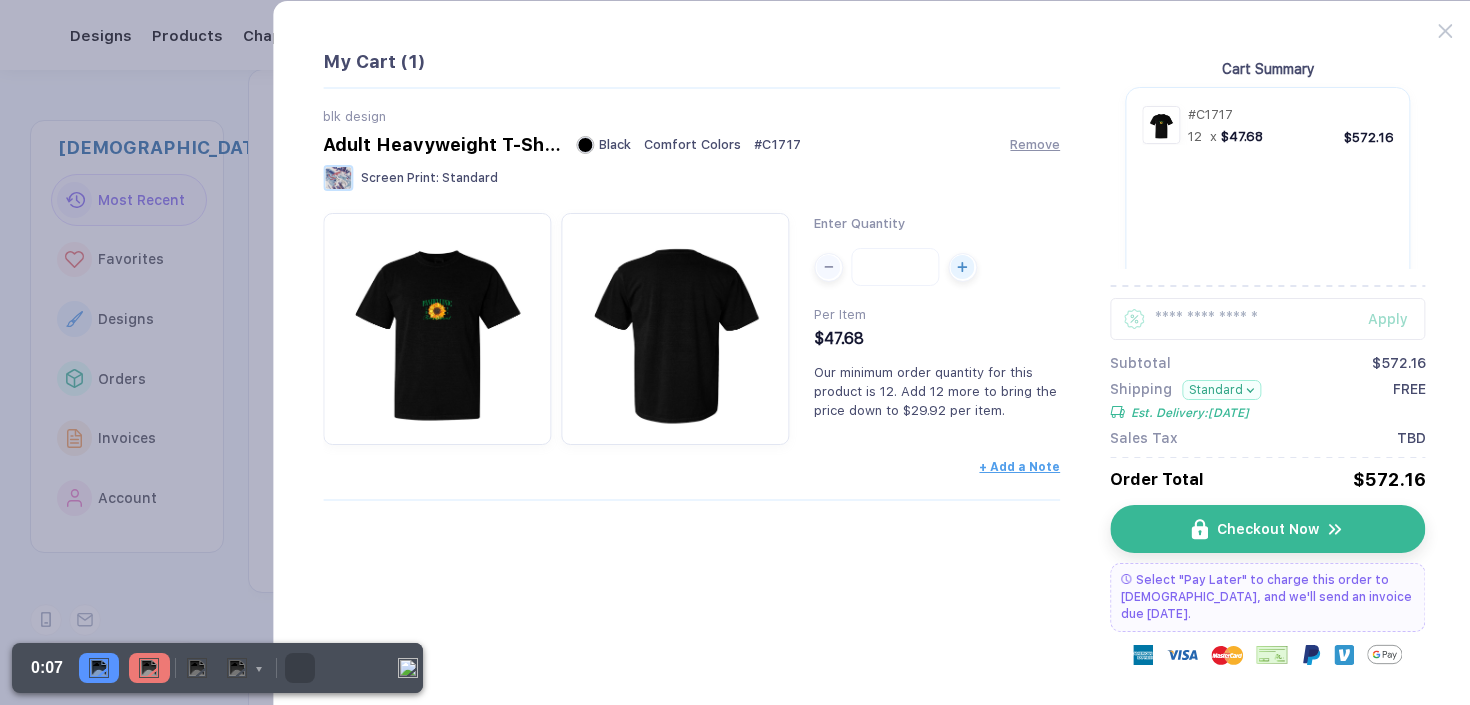 click on "Standard" at bounding box center (1221, 390) 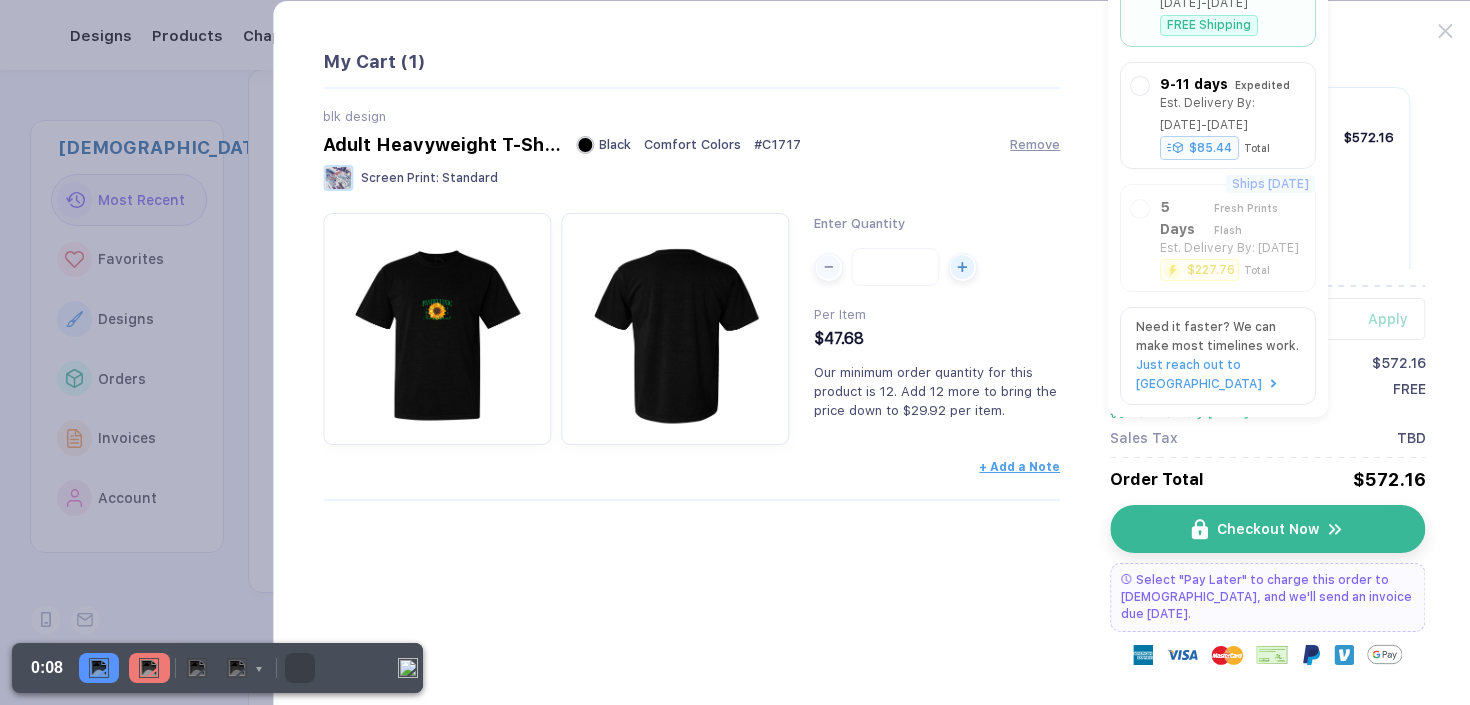 click on "Standard" at bounding box center [1221, 390] 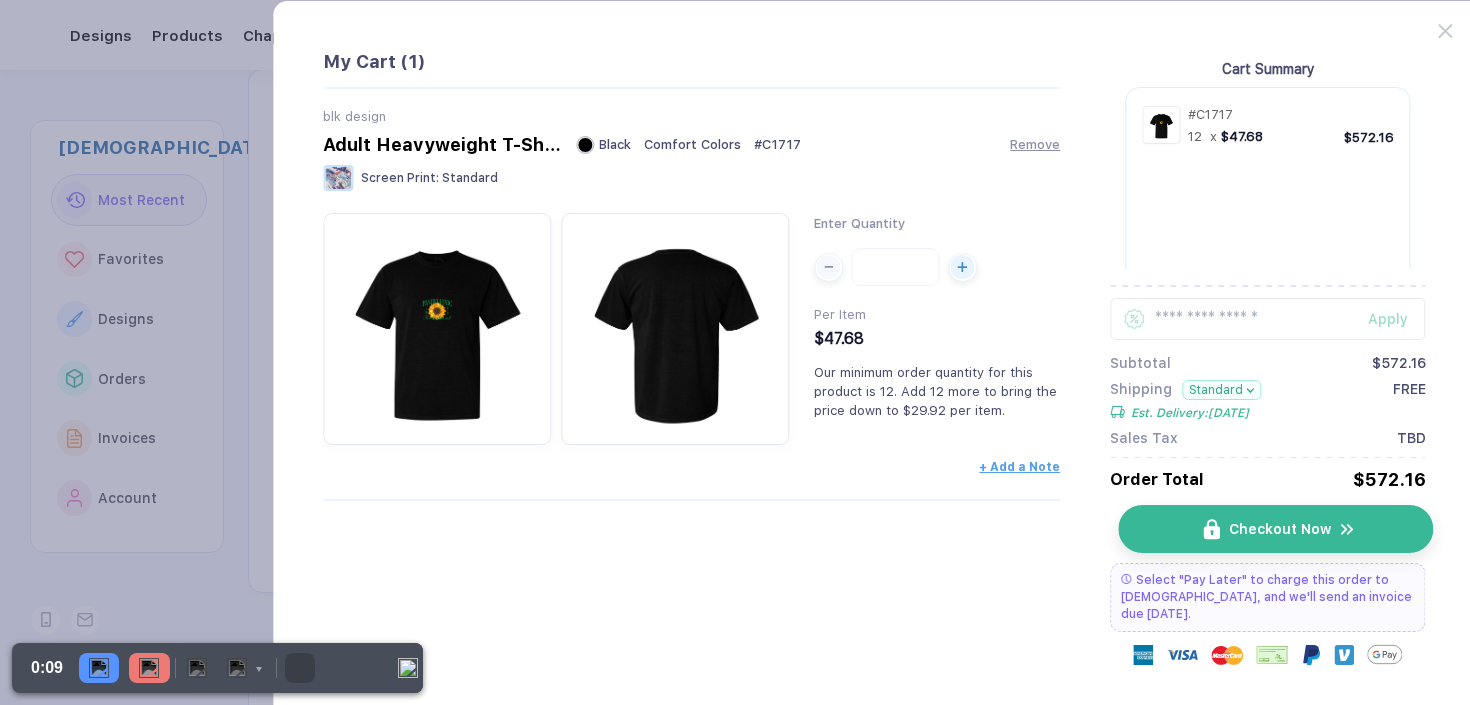 click on "My Cart ( 1 ) blk design Adult Heavyweight T-Shirt Black Comfort Colors # C1717 Remove Screen Print : Standard Enter Quantity
**
Per Item $47.68 Our minimum order quantity for this product is 12. Add 12 more to bring the price down to $29.92 per item. + Add a Note" at bounding box center [691, 373] 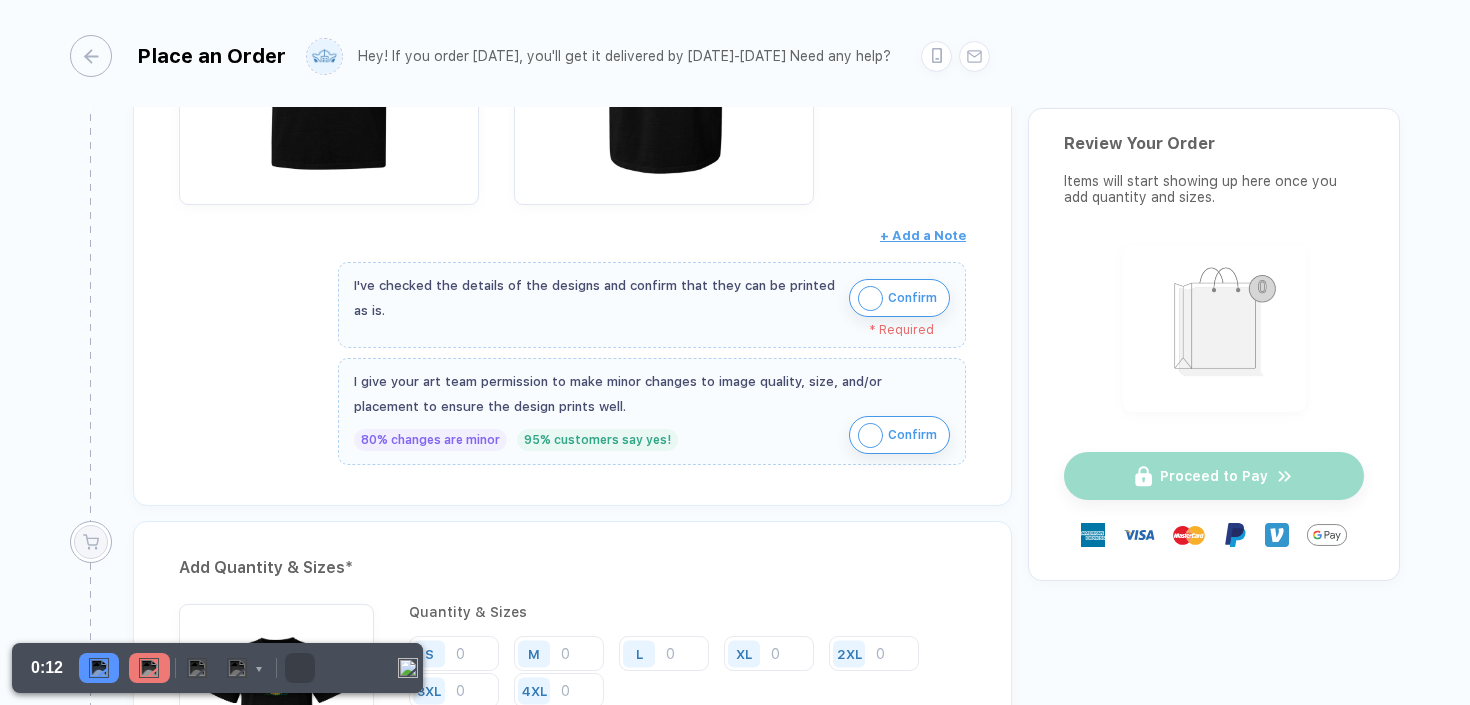 scroll, scrollTop: 647, scrollLeft: 0, axis: vertical 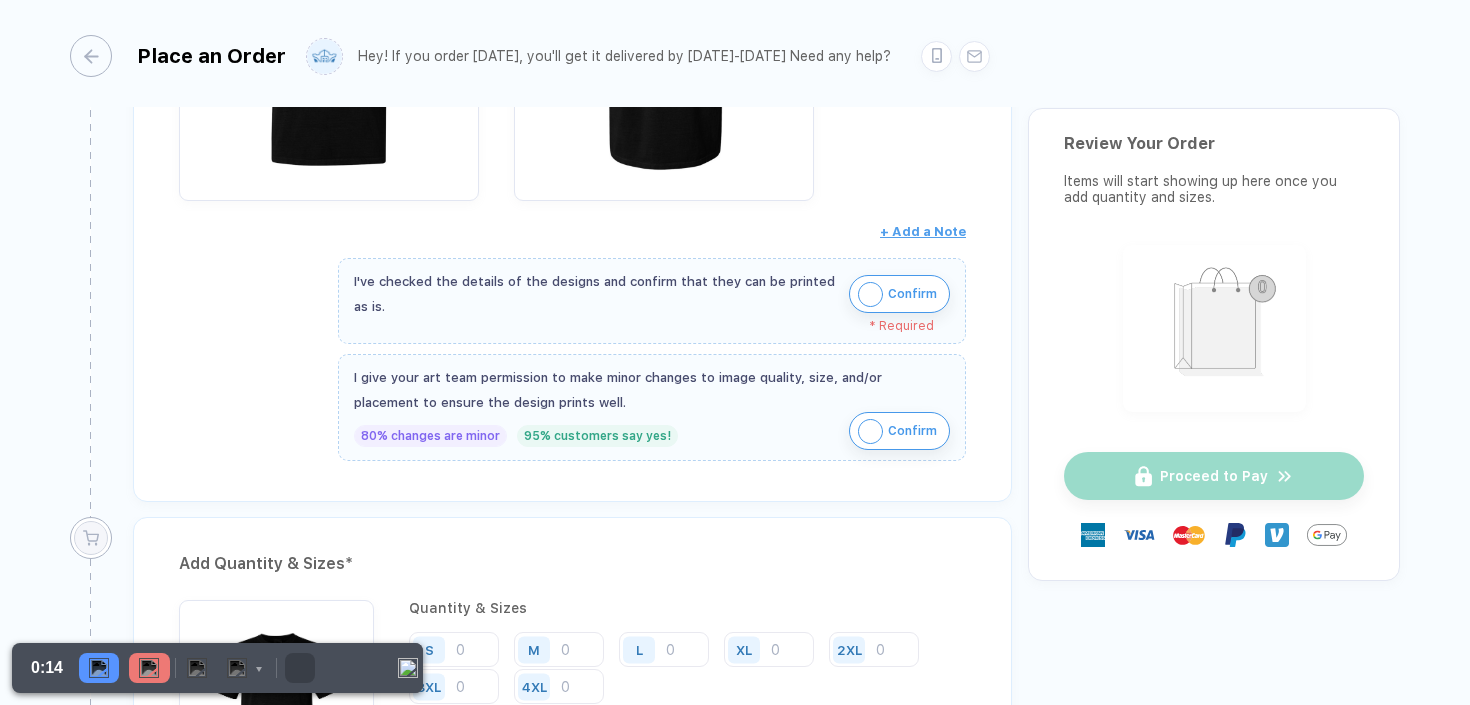 click at bounding box center (870, 294) 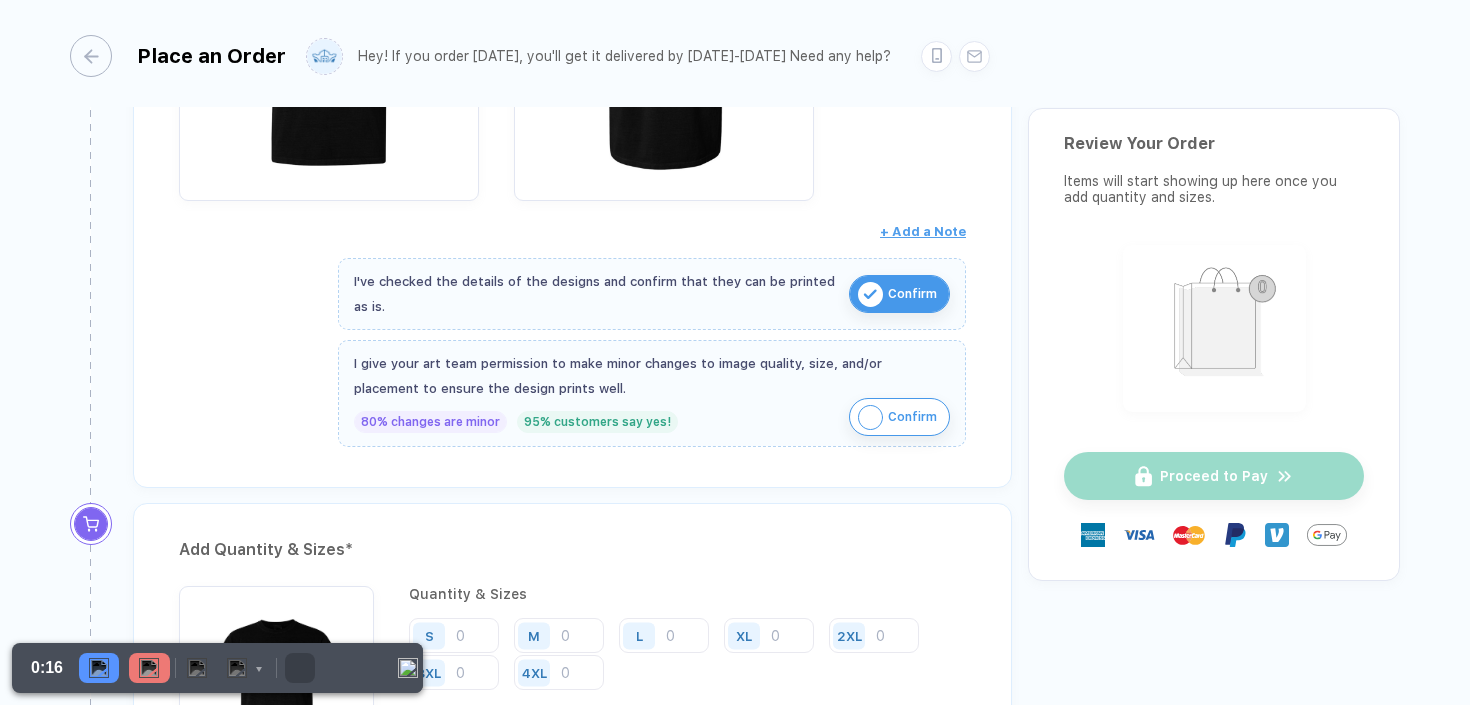 click at bounding box center (870, 417) 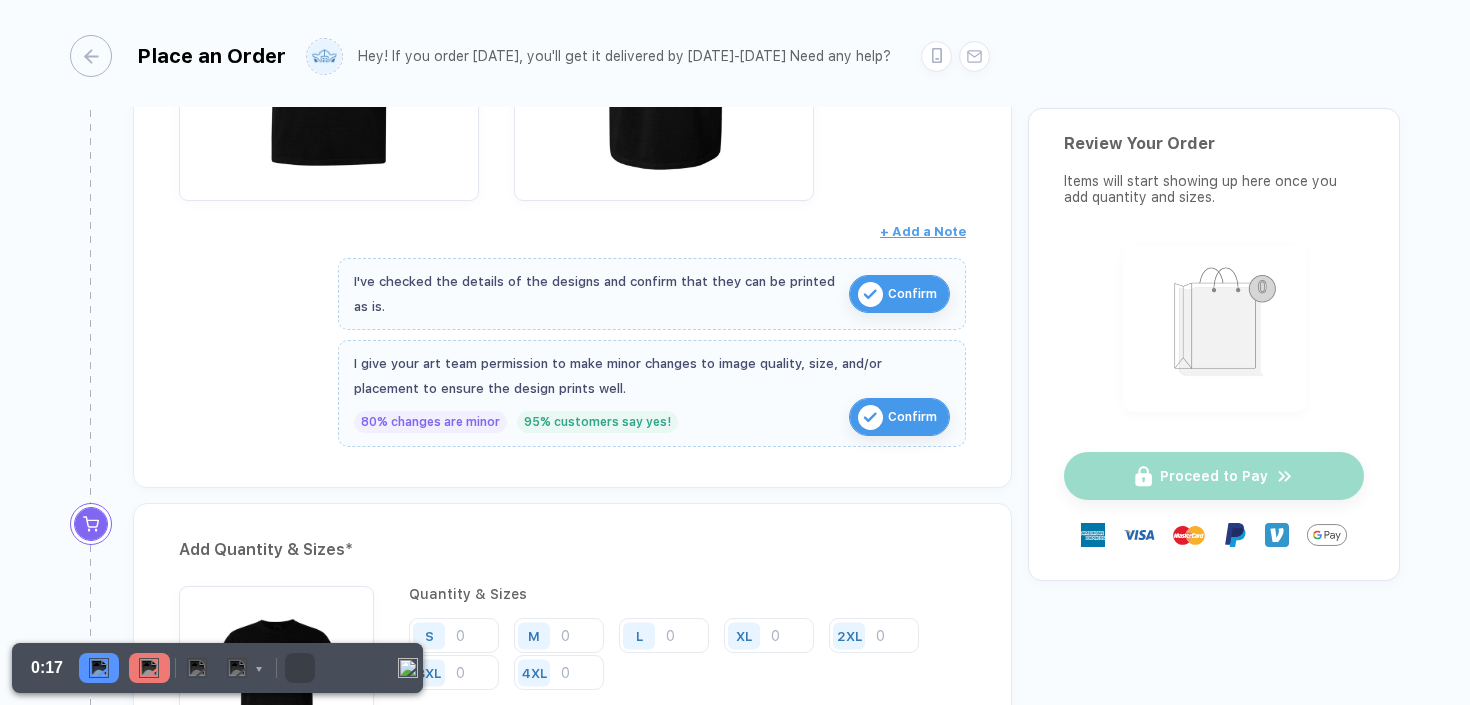 click on "Review & Confirm Order Item  * Adult Heavyweight T-Shirt Style # C1717 Screen Print : Standard + Add a Note I've checked the details of the designs and confirm that they can be printed as is. Confirm I give your art team permission to make minor changes to image quality, size, and/or placement to ensure the design prints well. 80% changes are minor 95% customers say yes! Confirm" at bounding box center (572, 110) 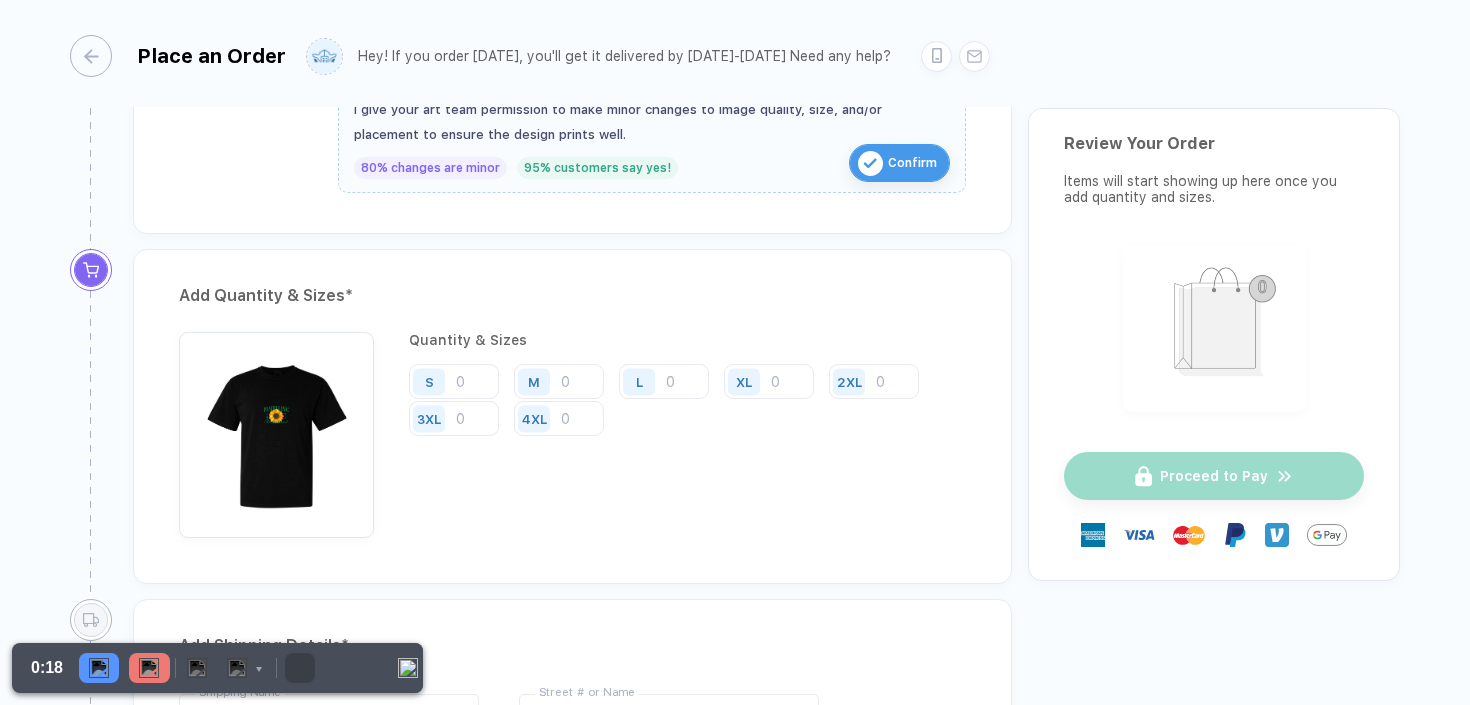 scroll, scrollTop: 904, scrollLeft: 0, axis: vertical 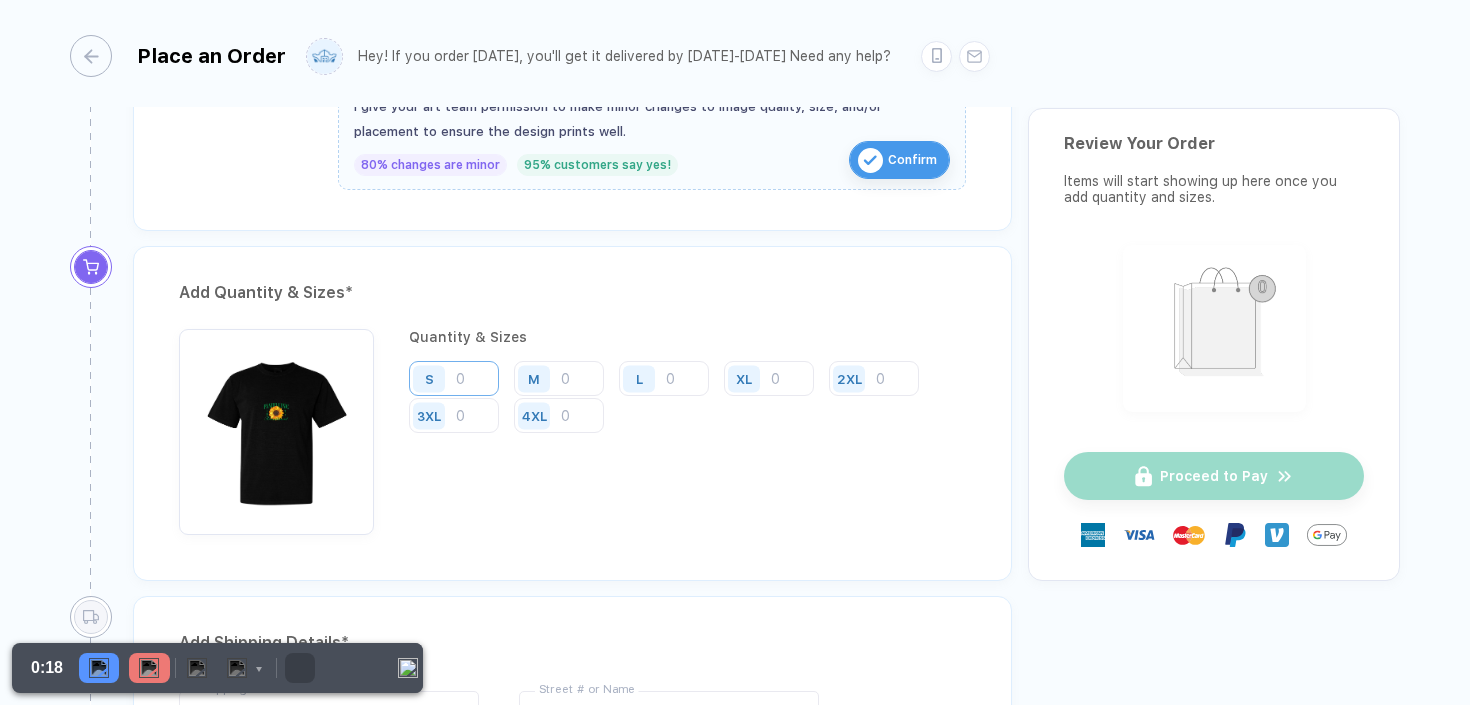 click at bounding box center [454, 378] 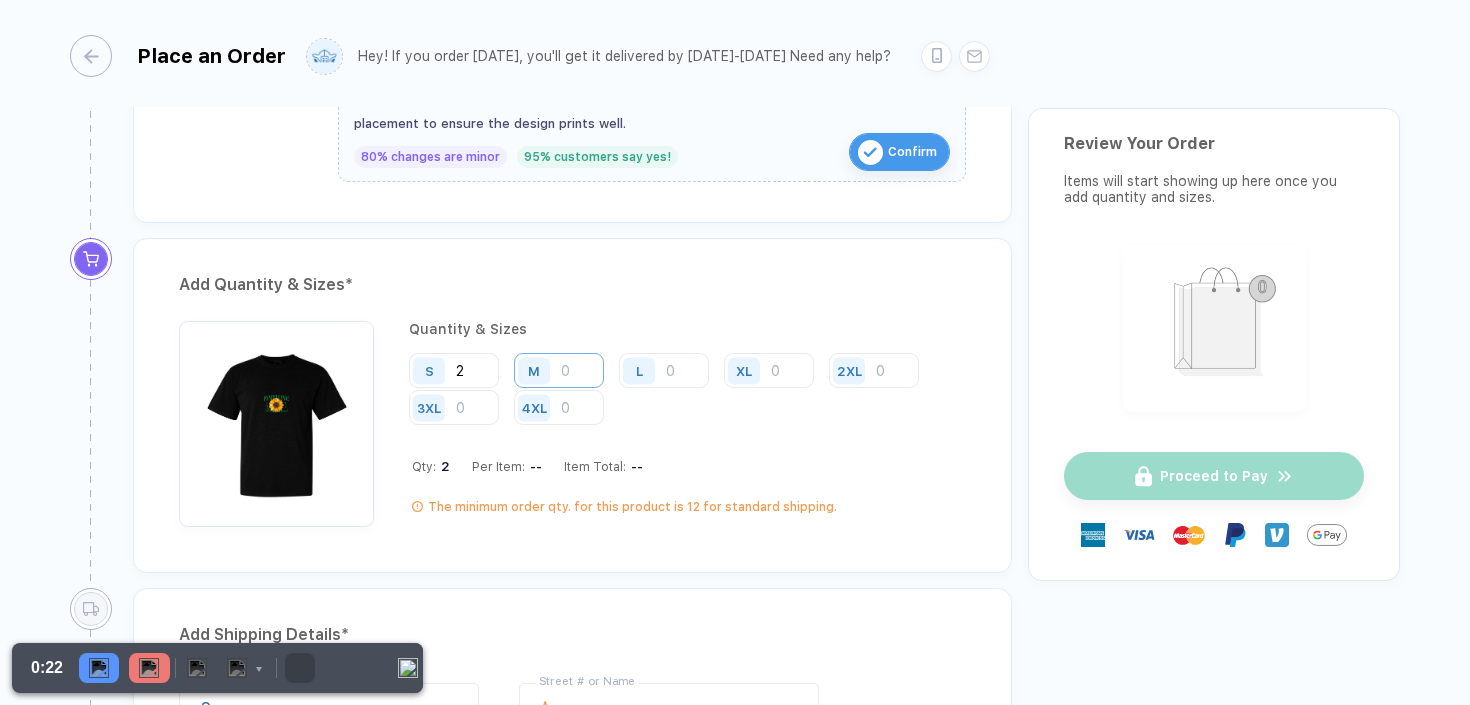 type on "2" 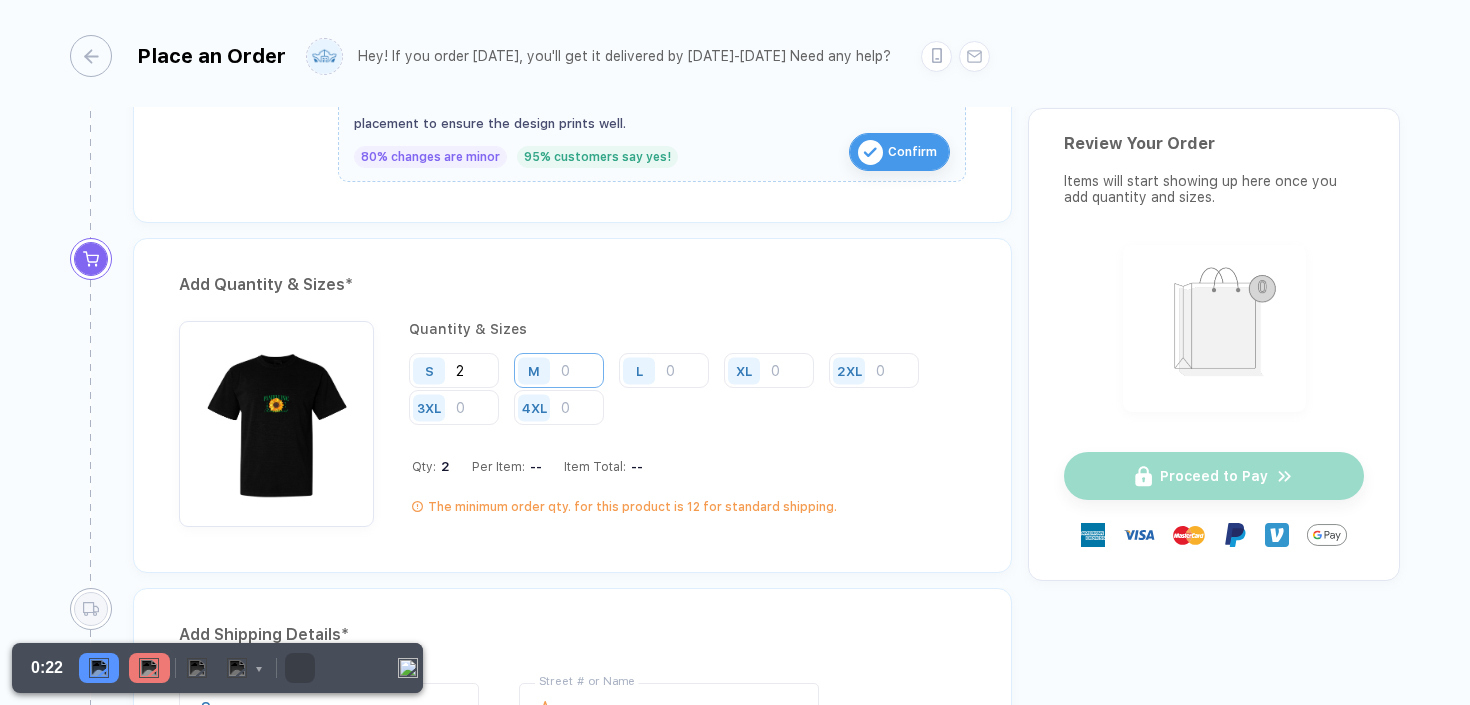 click at bounding box center [559, 370] 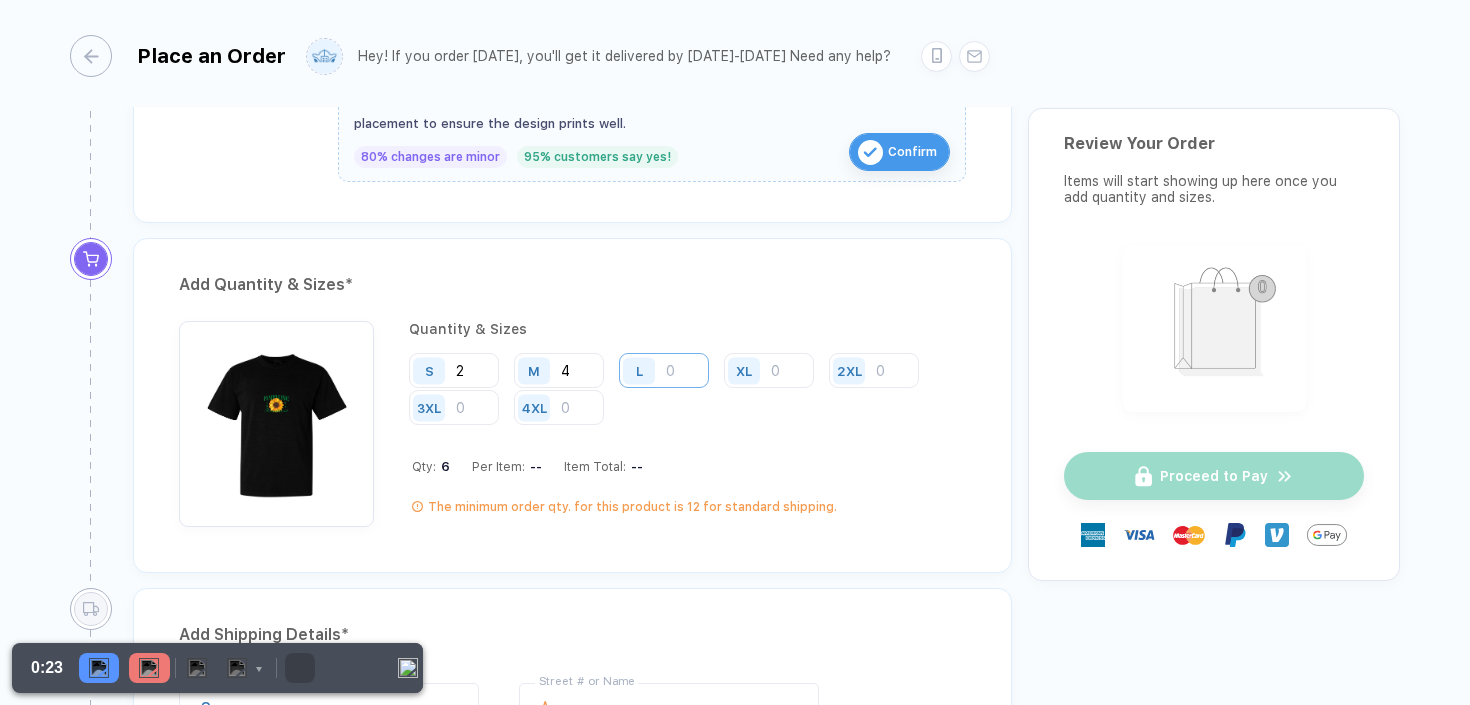 type on "4" 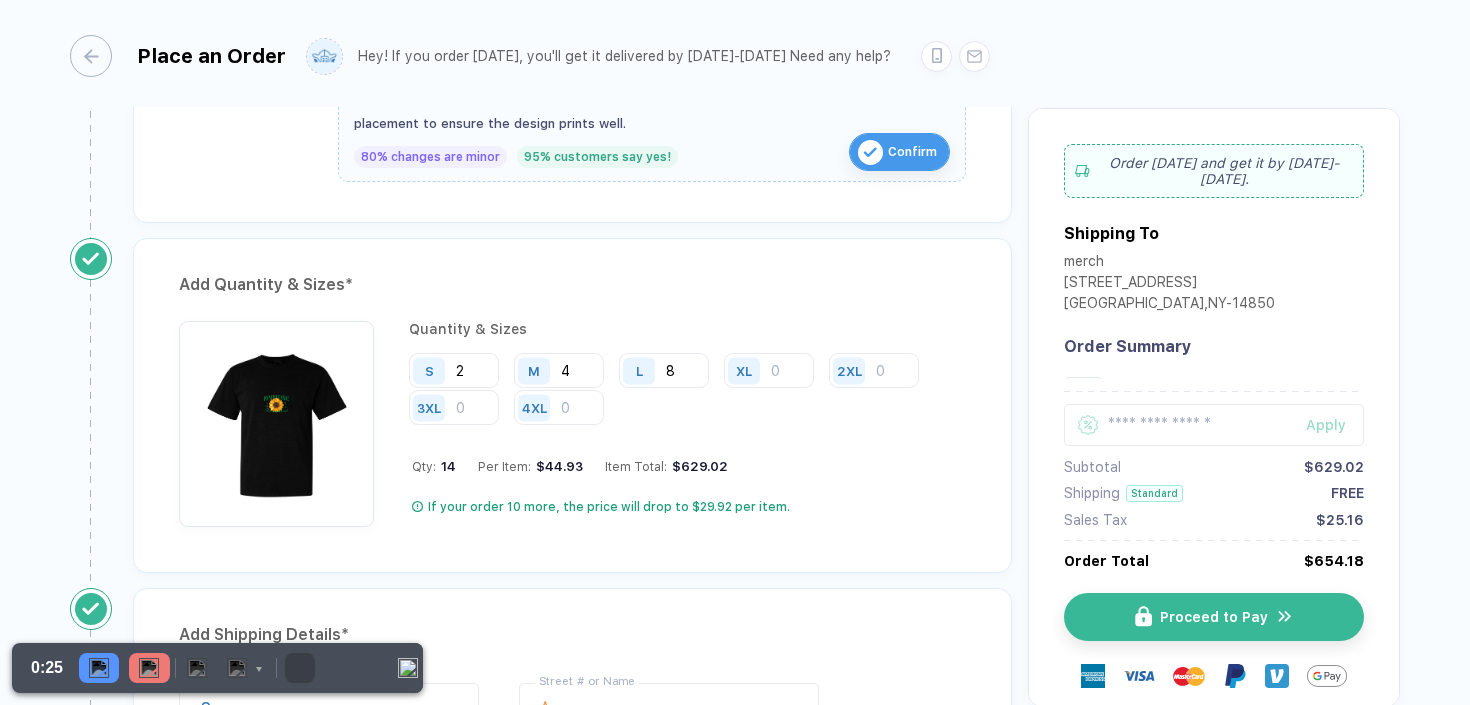 type on "8" 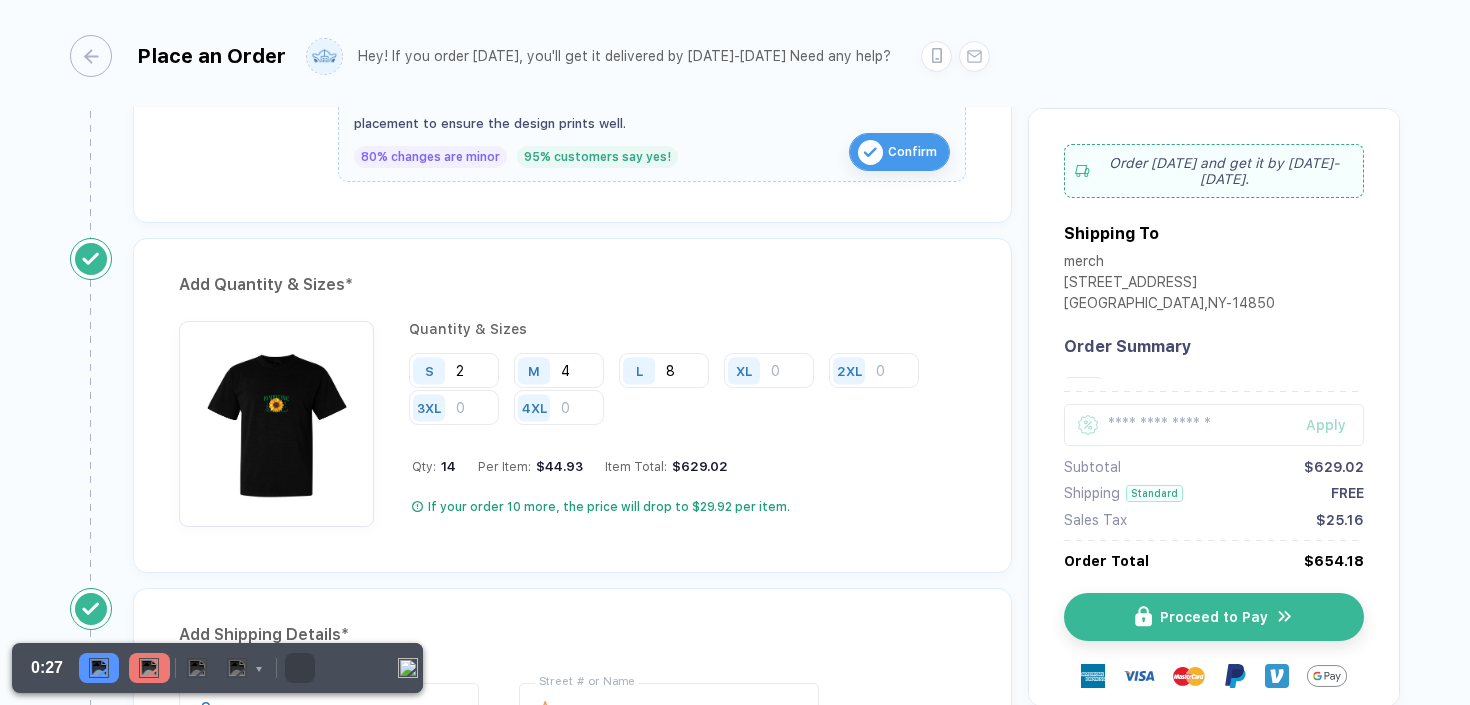 click on "Standard" at bounding box center [1154, 493] 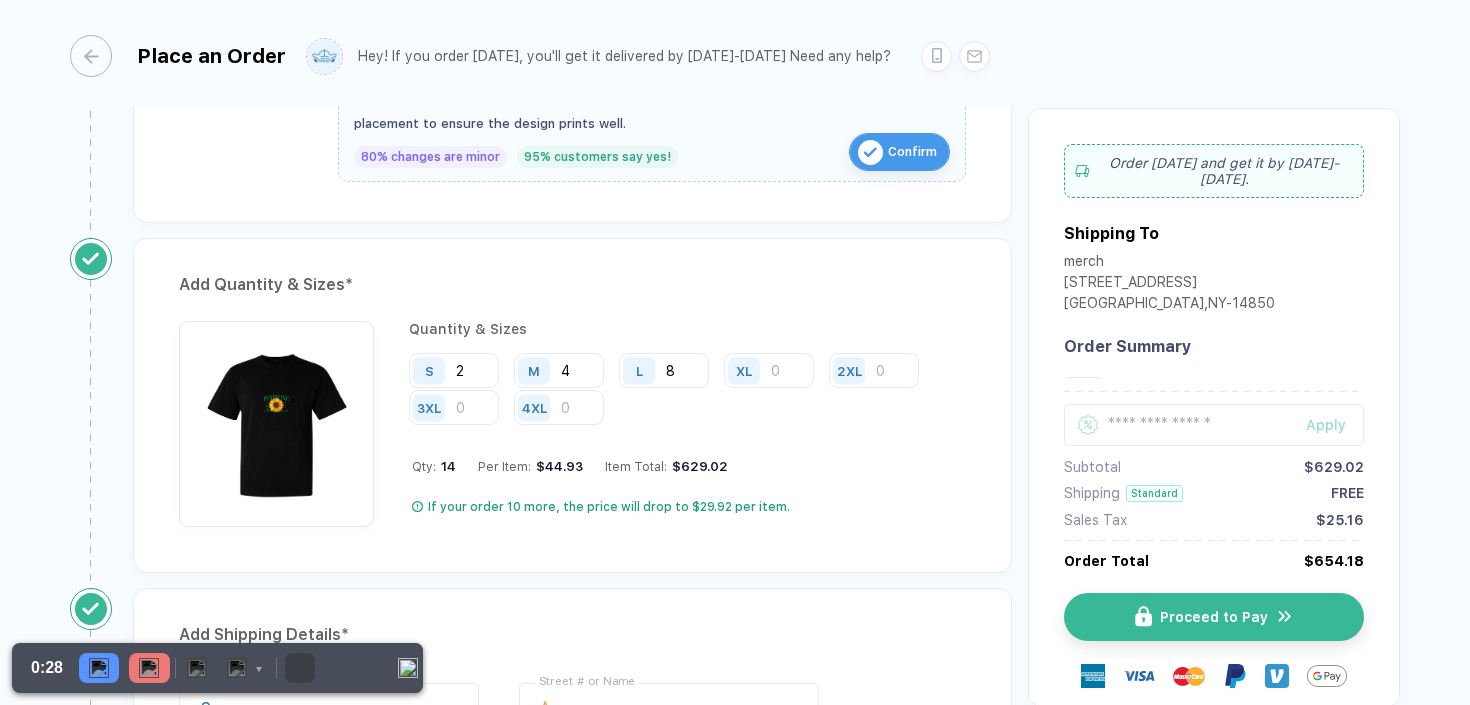 click on "Standard" at bounding box center [1154, 493] 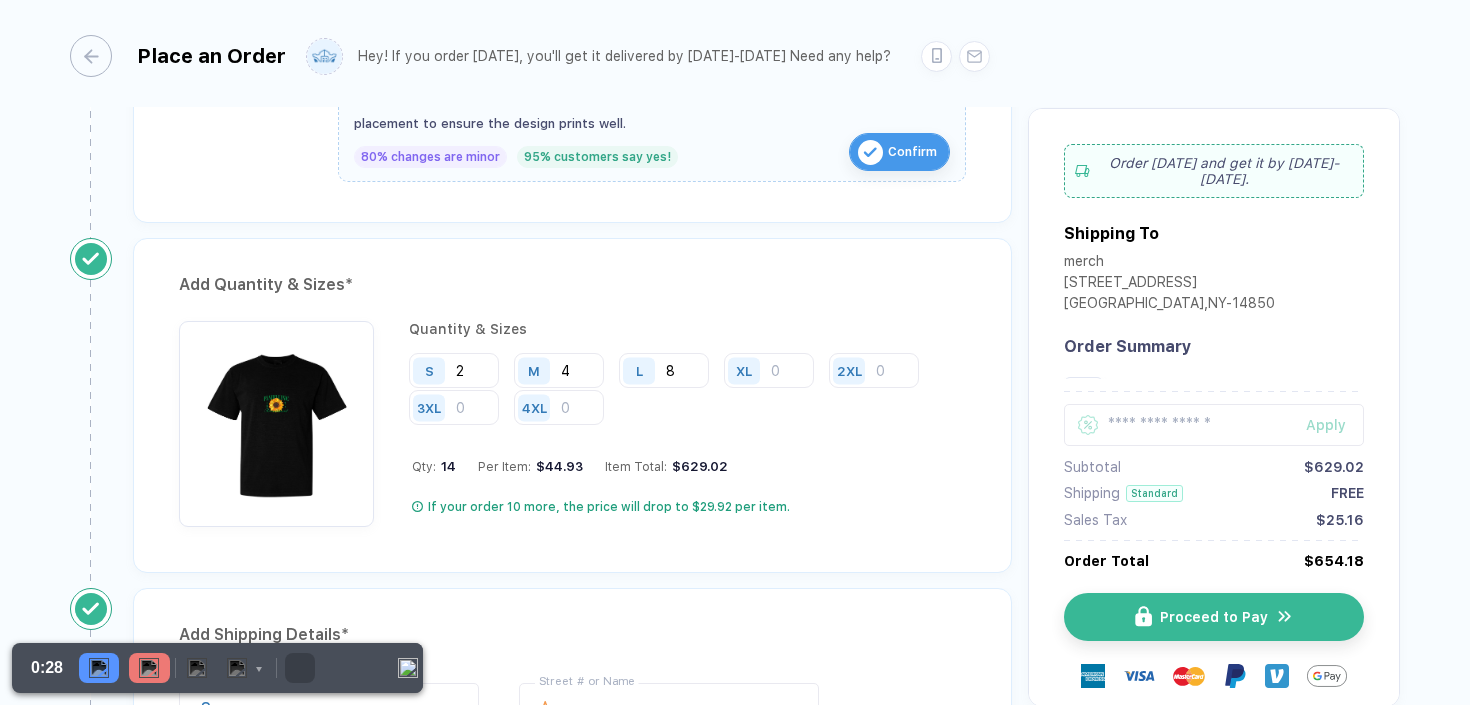 click on "Quantity & Sizes S 2 M 4 L 8 XL 2XL 3XL 4XL Qty: 14 Per Item: $44.93 Item Total: $629.02
If your order 10 more, the price will drop to $29.92 per item." at bounding box center [687, 424] 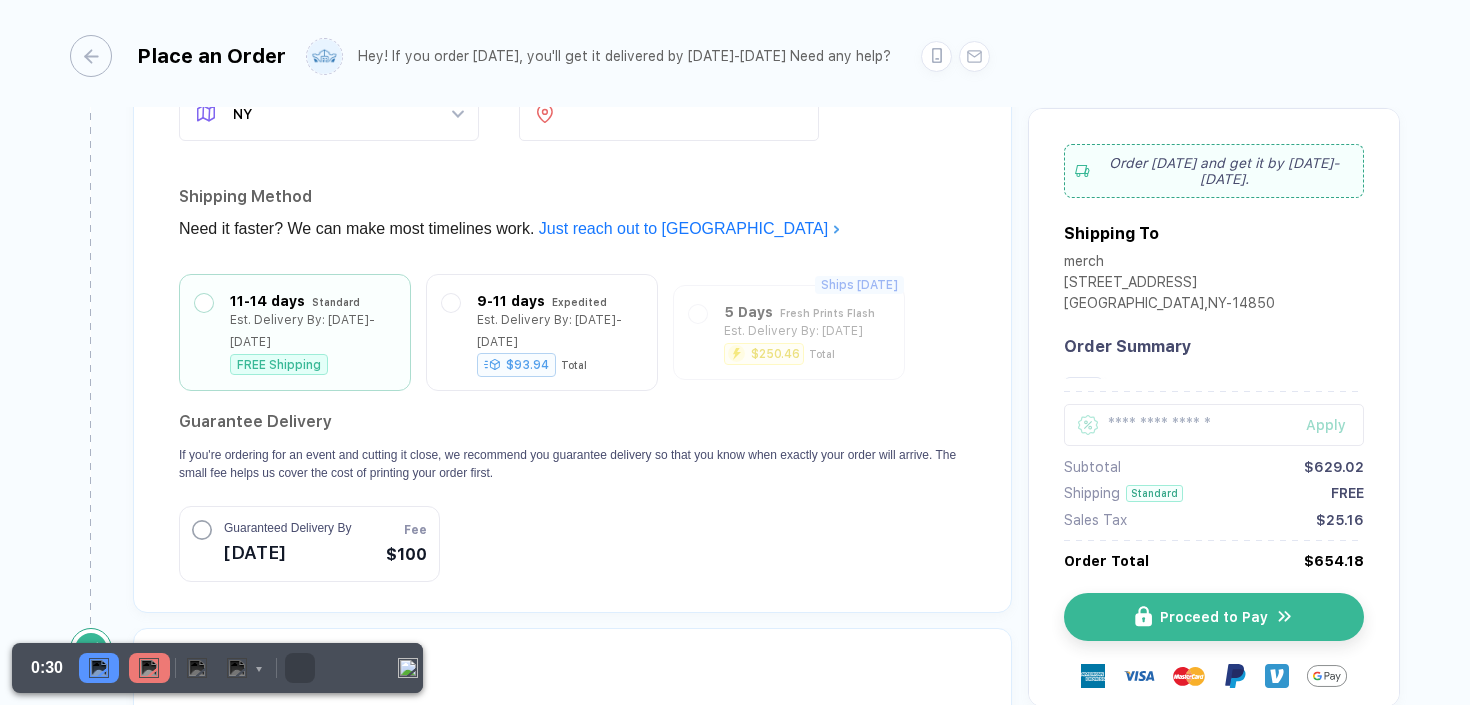 scroll, scrollTop: 1711, scrollLeft: 0, axis: vertical 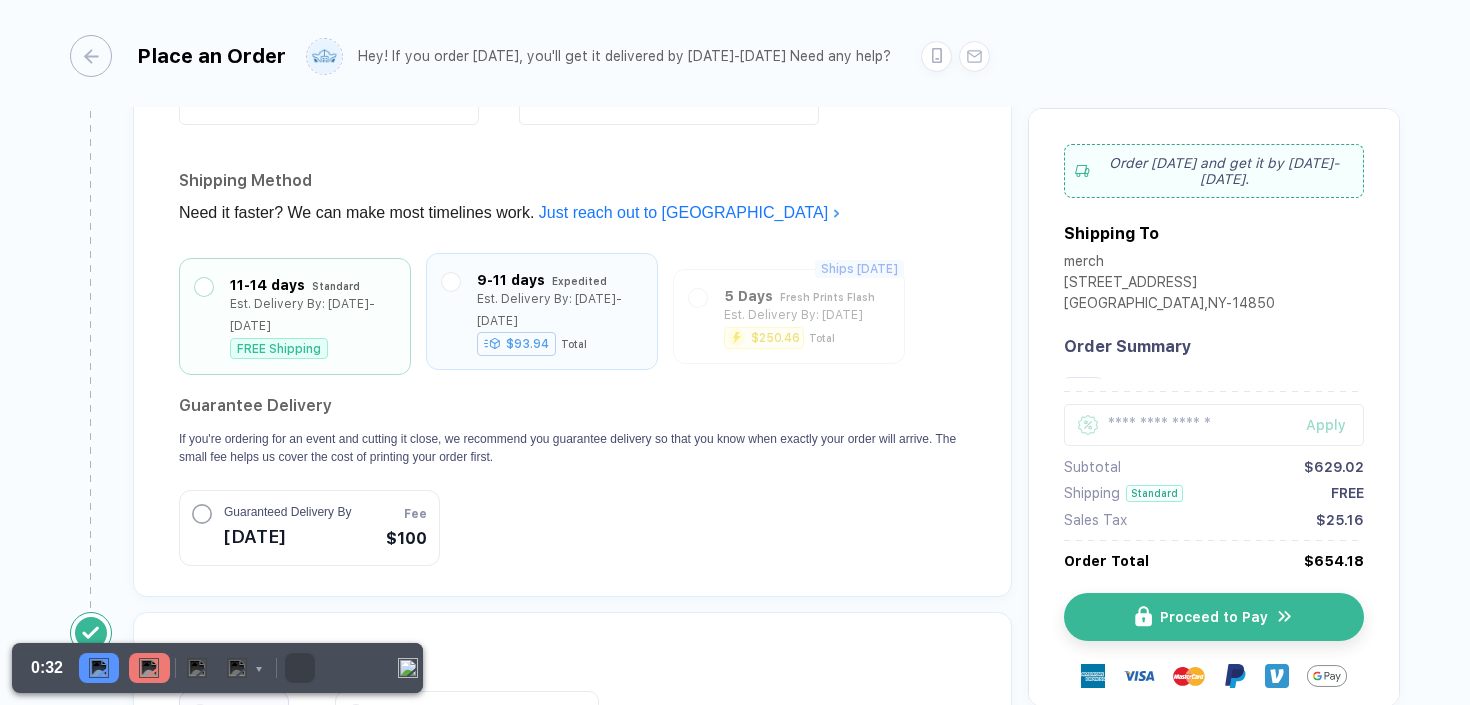 click at bounding box center (451, 311) 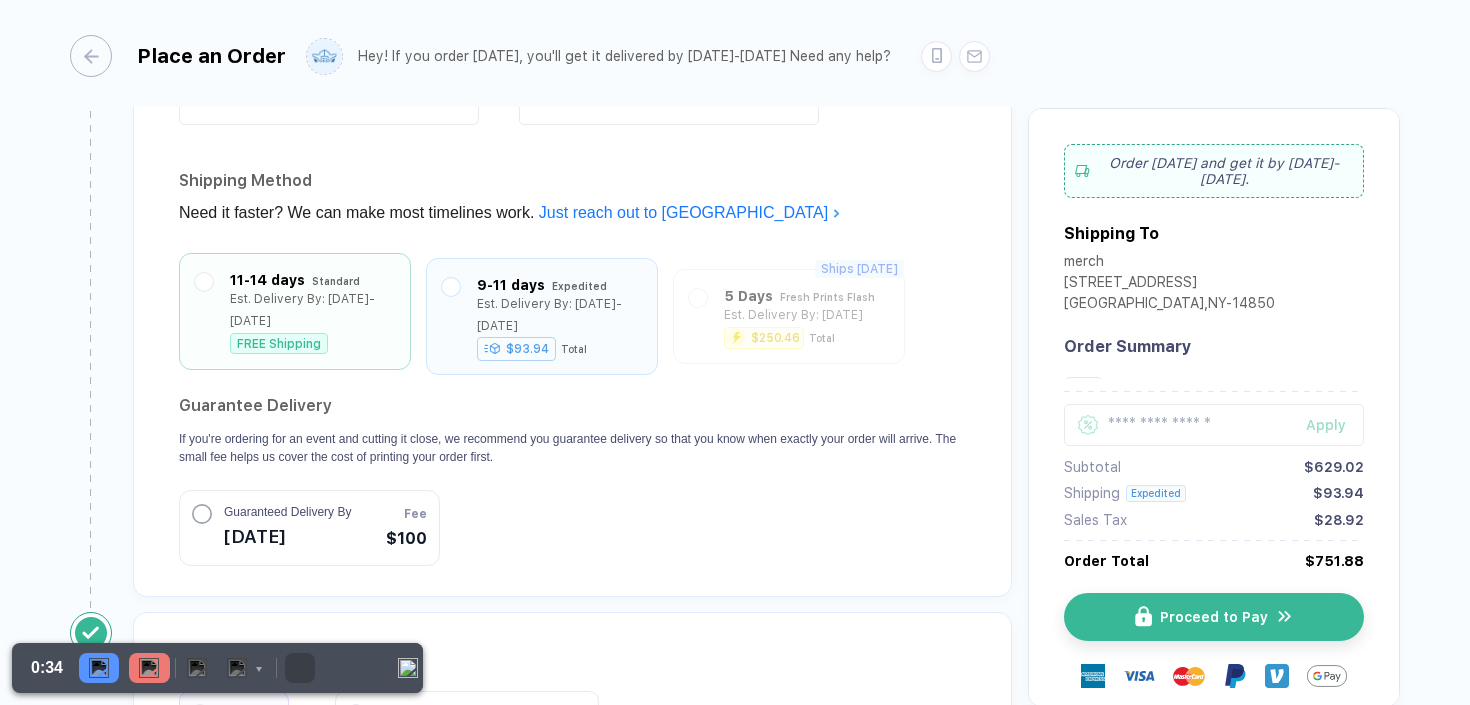 click on "Est. Delivery By: [DATE]-[DATE]" at bounding box center [312, 310] 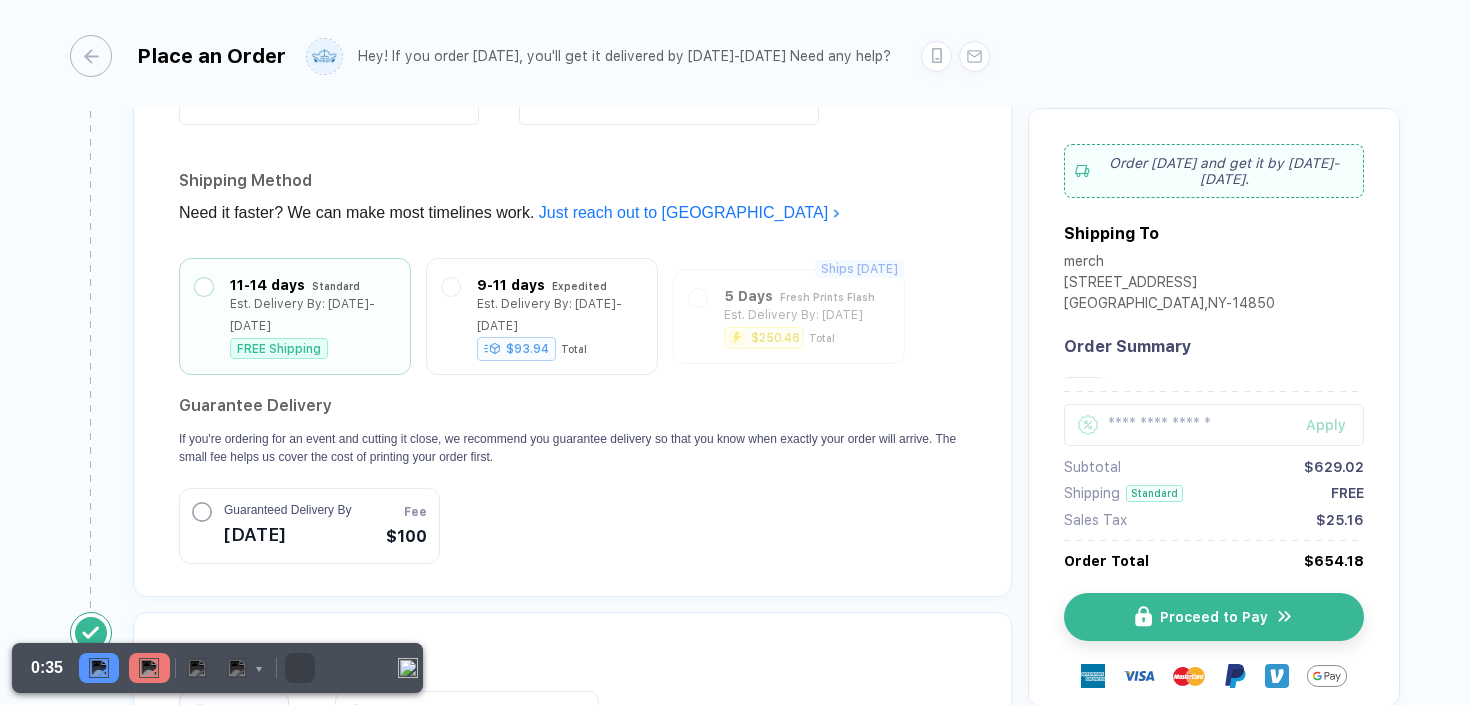 click 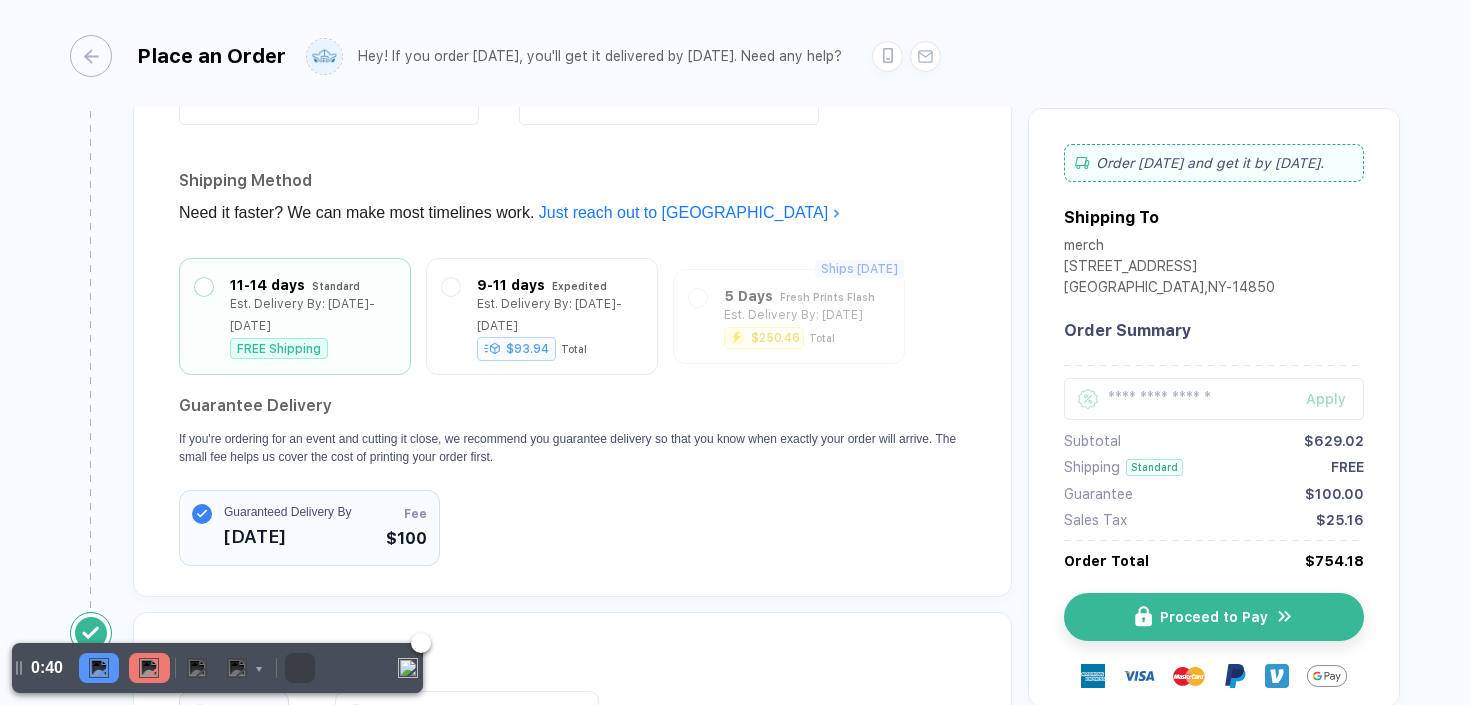 click at bounding box center (149, 668) 